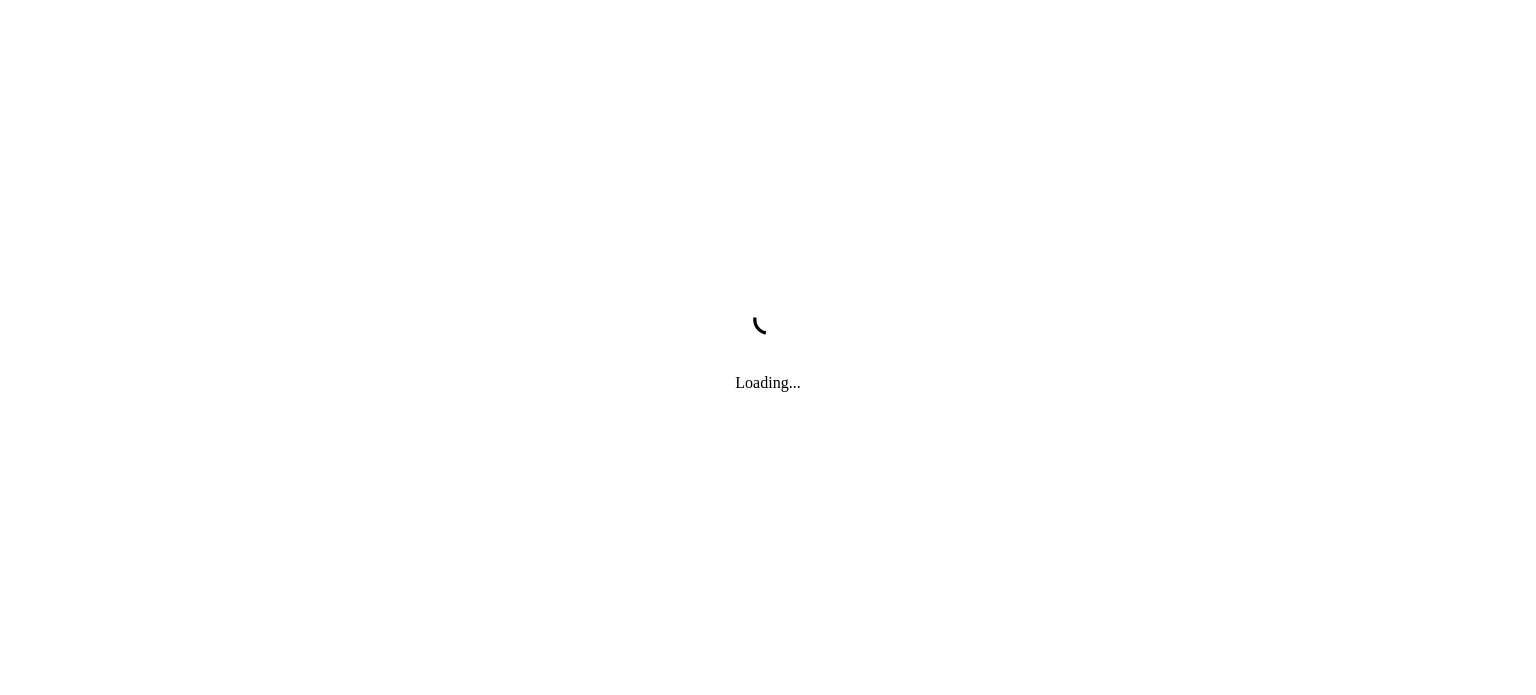 scroll, scrollTop: 0, scrollLeft: 0, axis: both 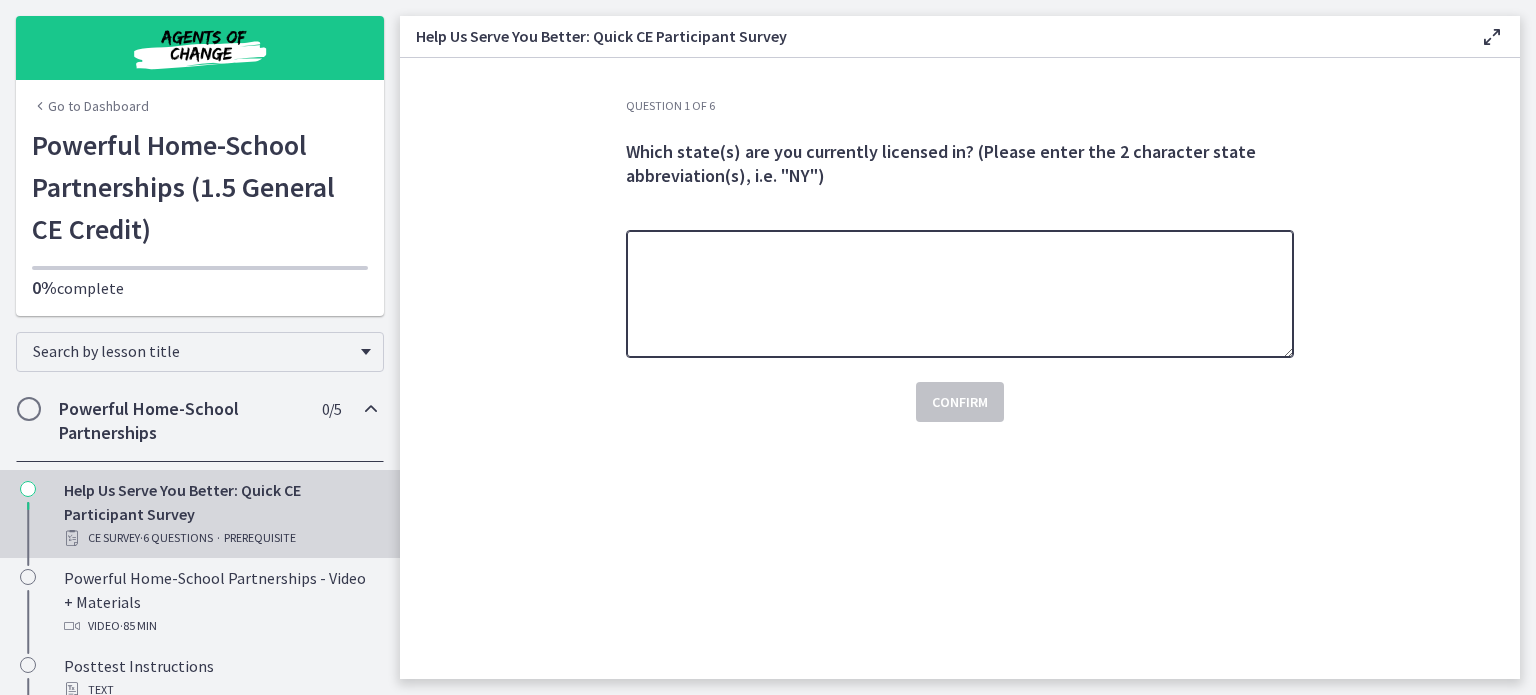 click at bounding box center (960, 294) 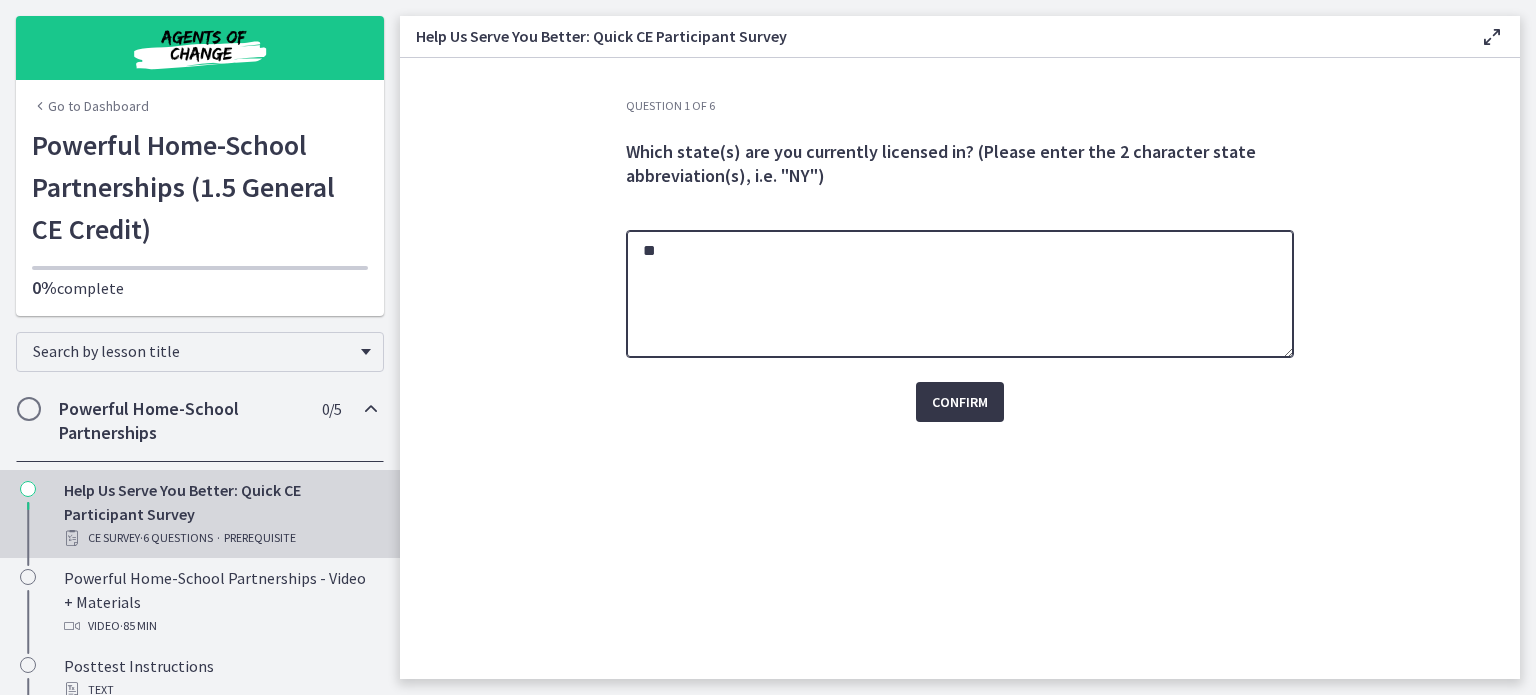 type on "**" 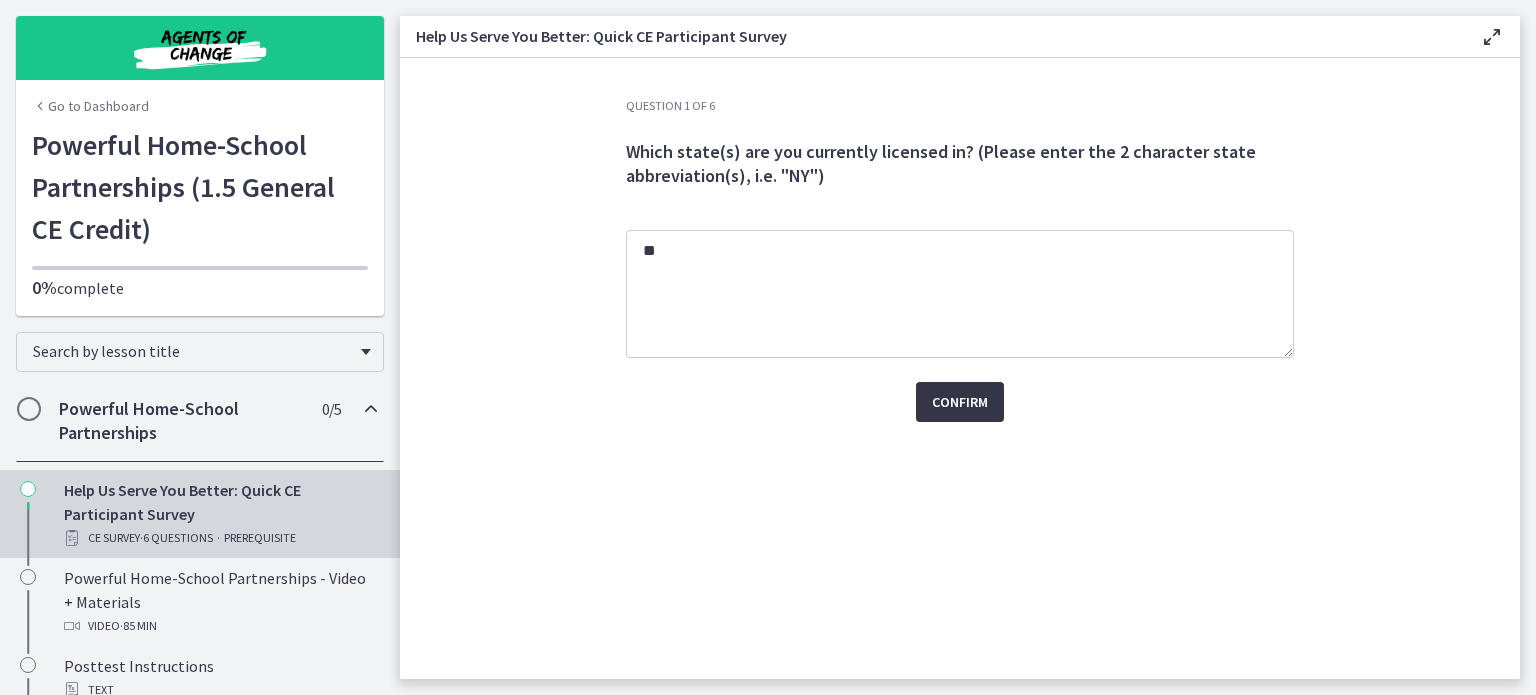 click on "Confirm" at bounding box center [960, 402] 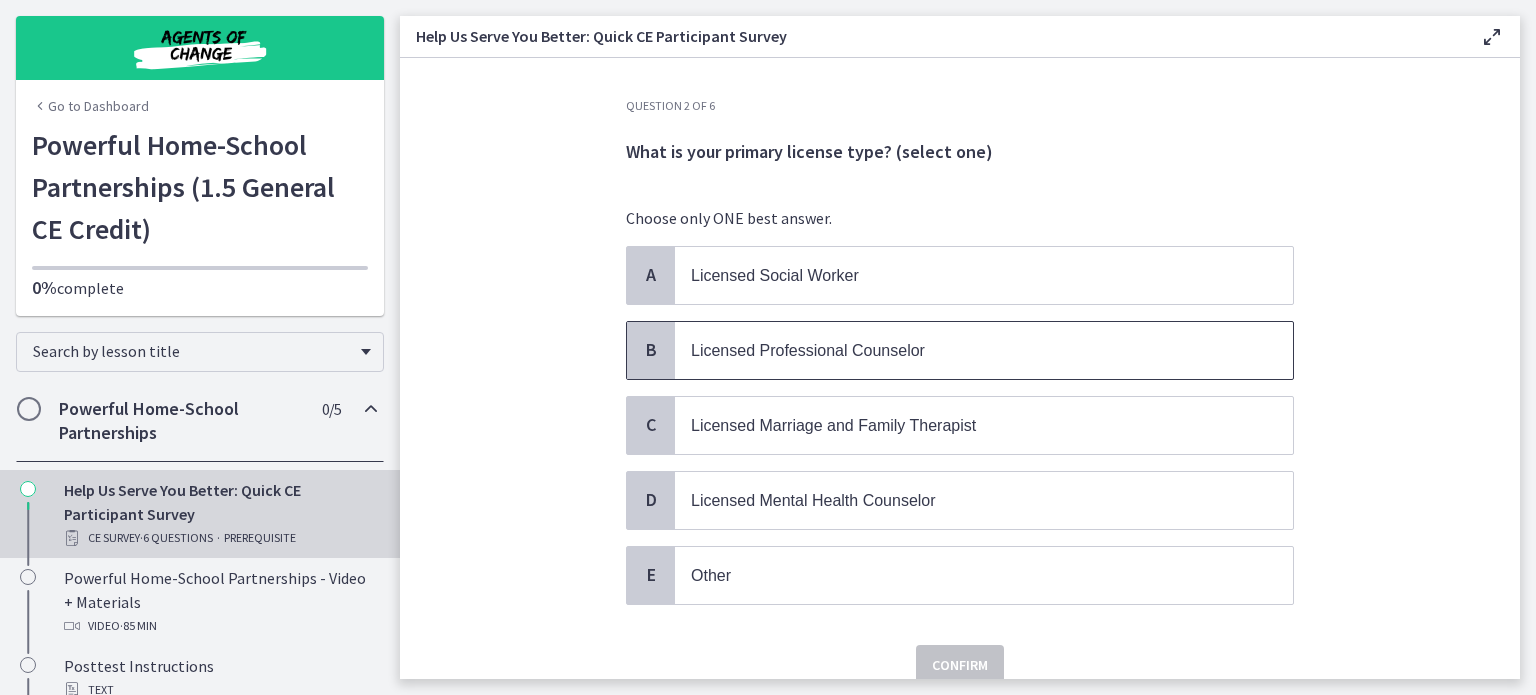 click on "Licensed Professional Counselor" at bounding box center (964, 350) 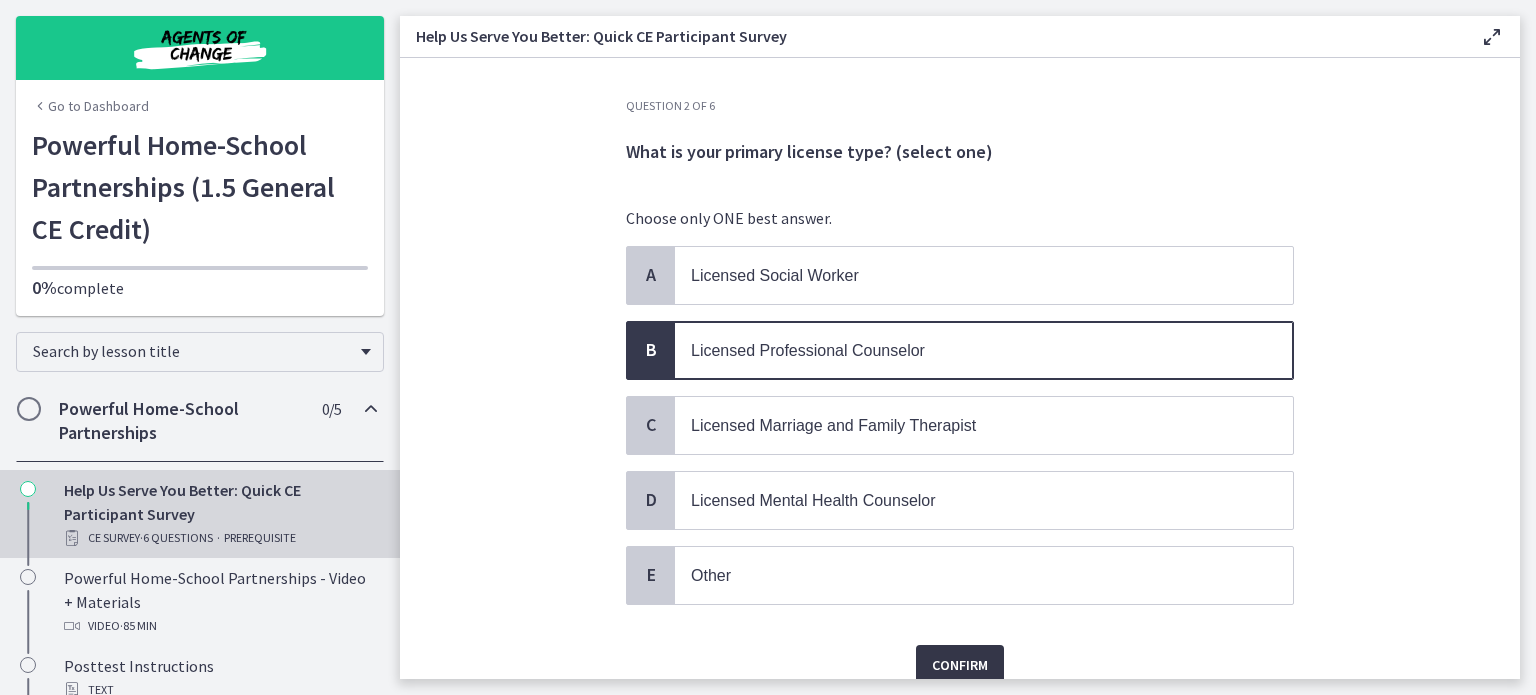 click on "Confirm" at bounding box center (960, 665) 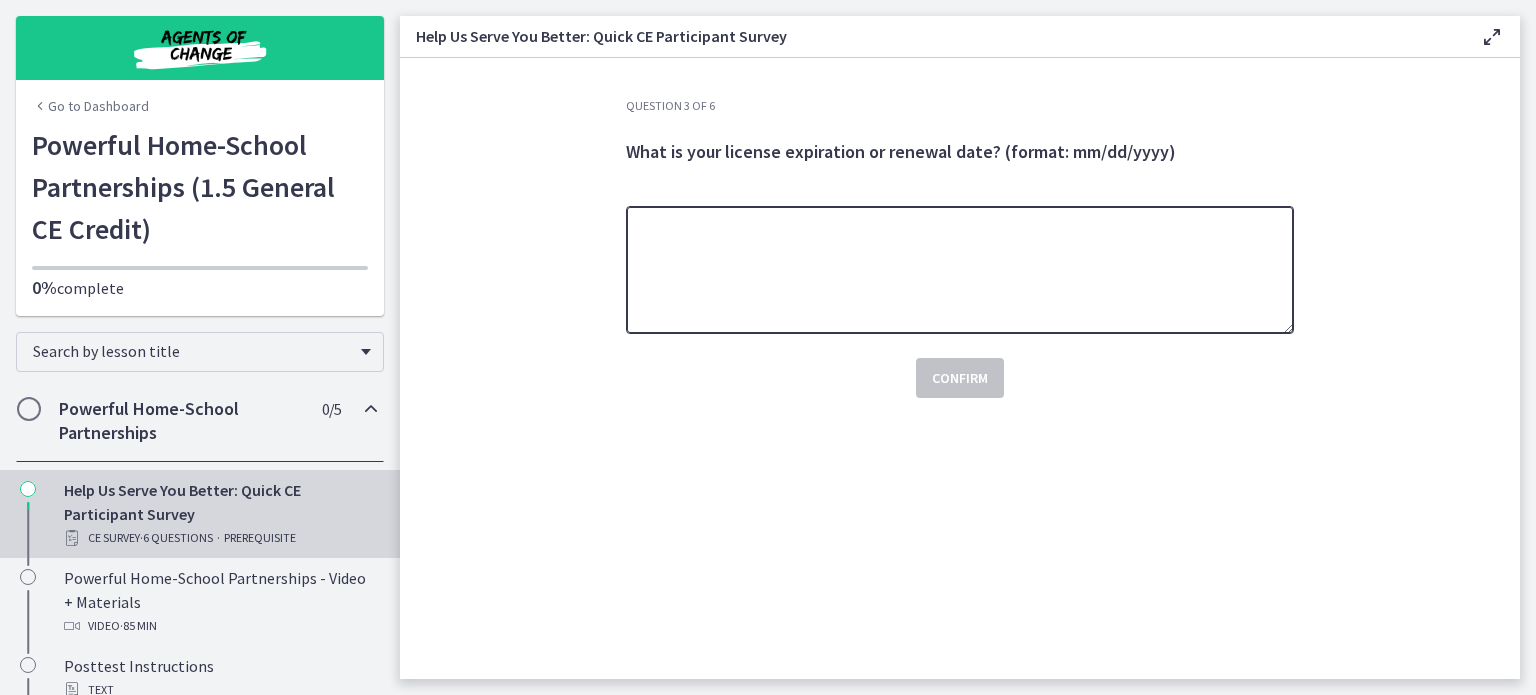 click at bounding box center (960, 270) 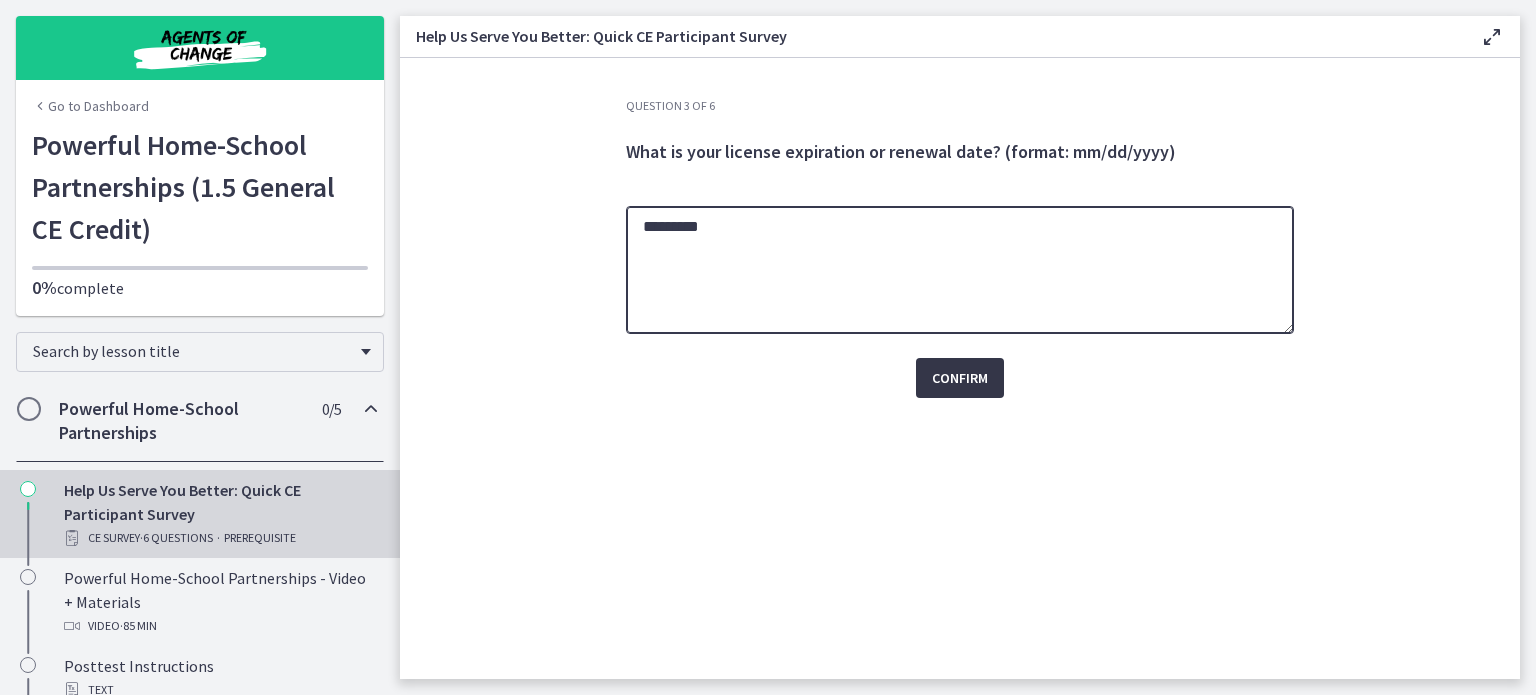 type on "*********" 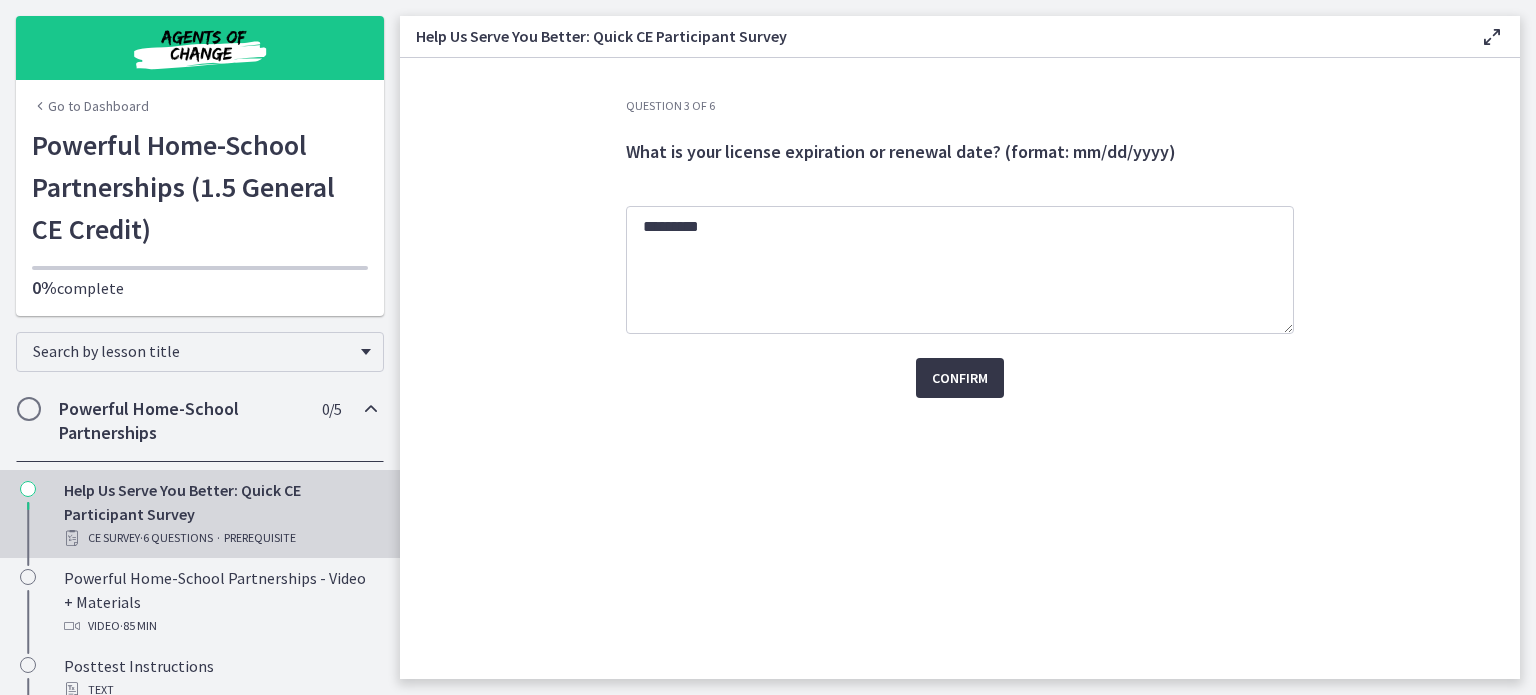 click on "Confirm" at bounding box center [960, 378] 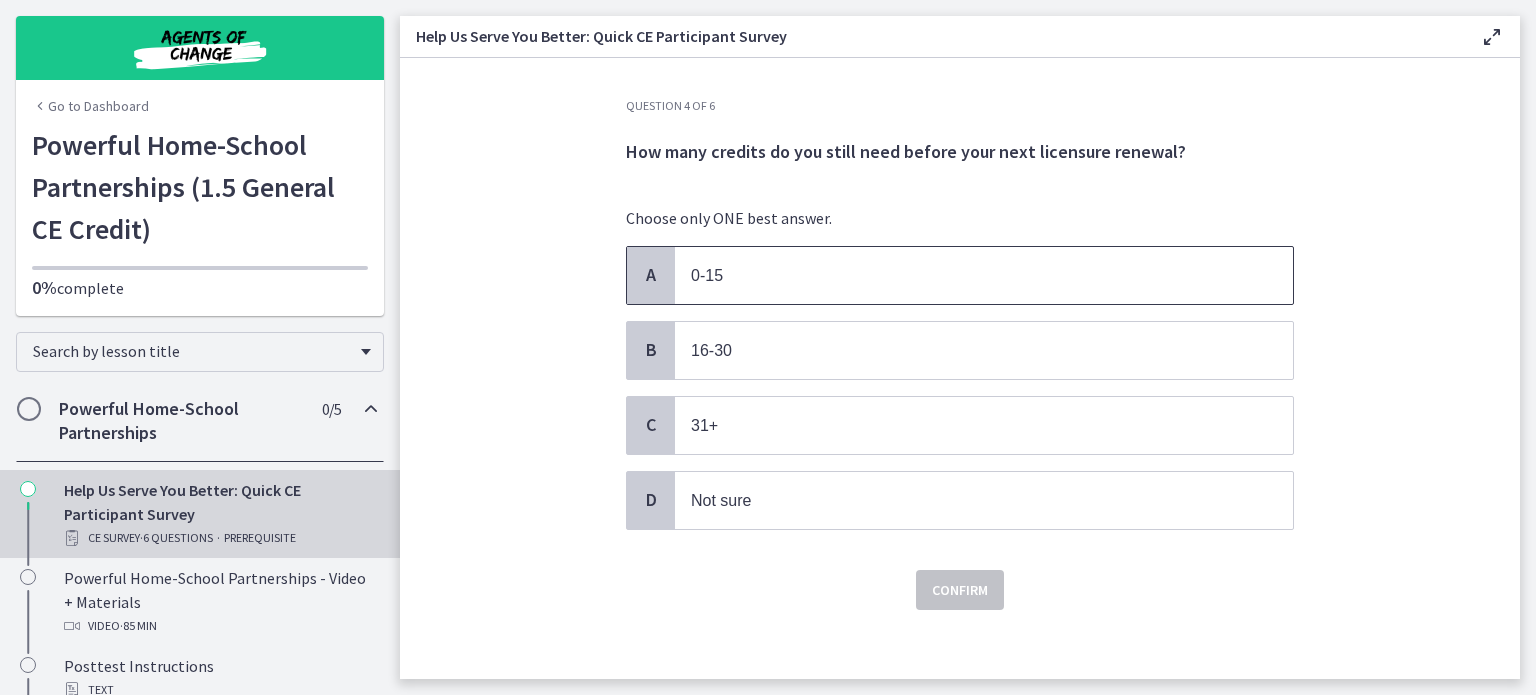 click on "0-15" at bounding box center [984, 275] 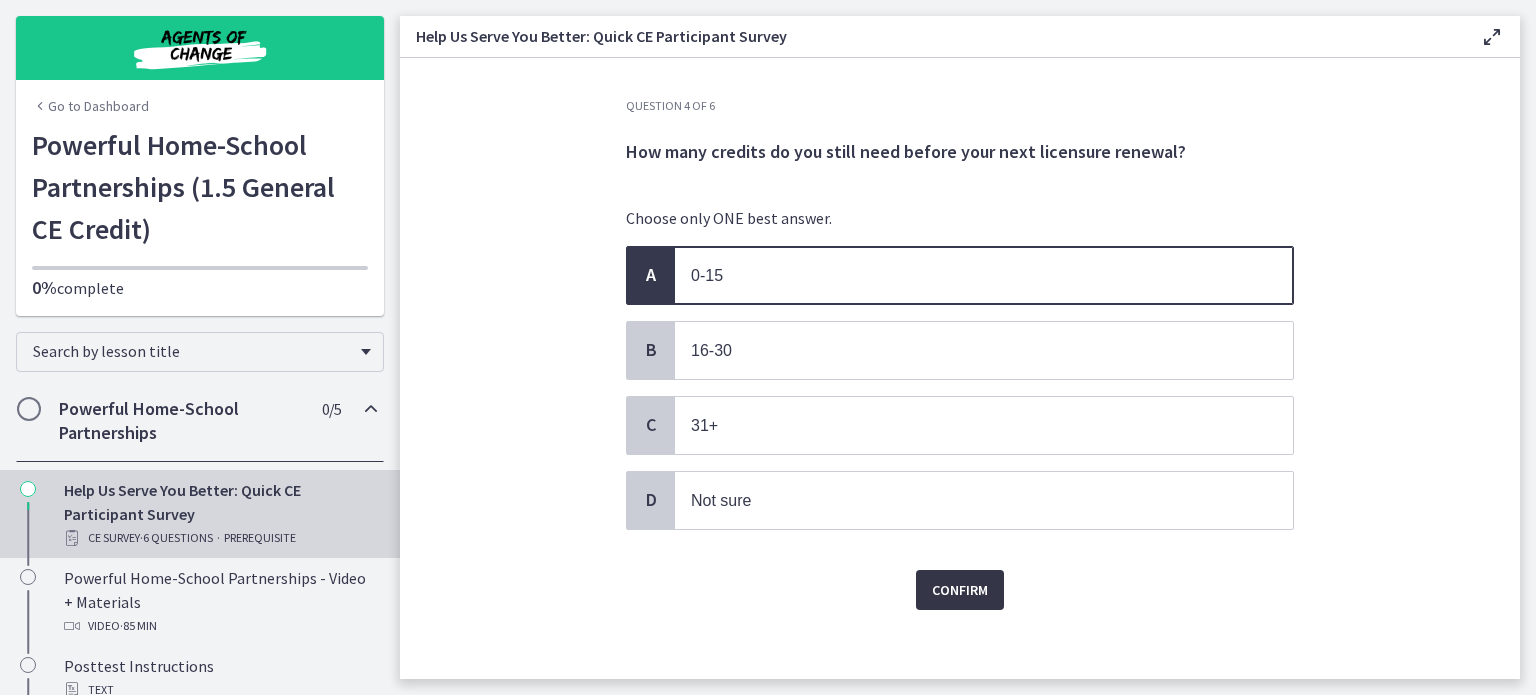 click on "Confirm" at bounding box center [960, 590] 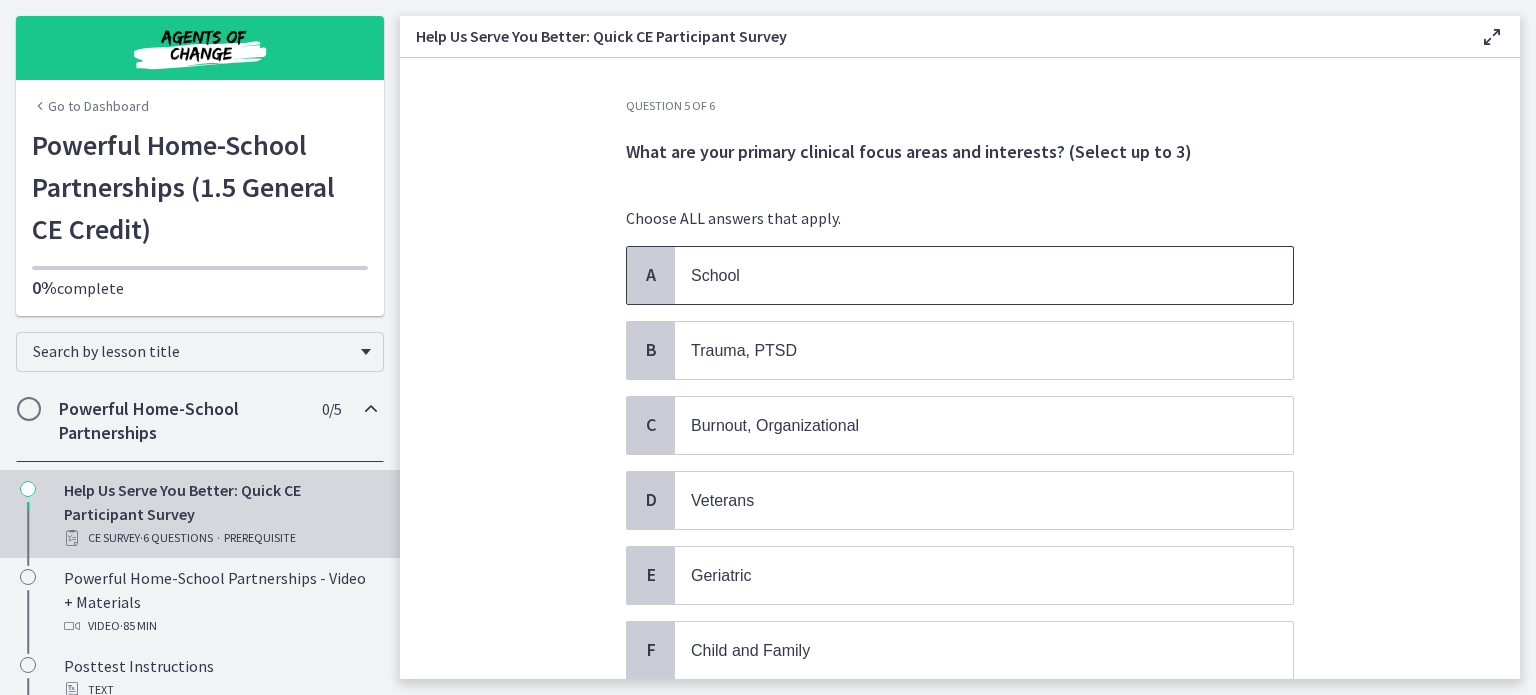 click on "School" at bounding box center [715, 275] 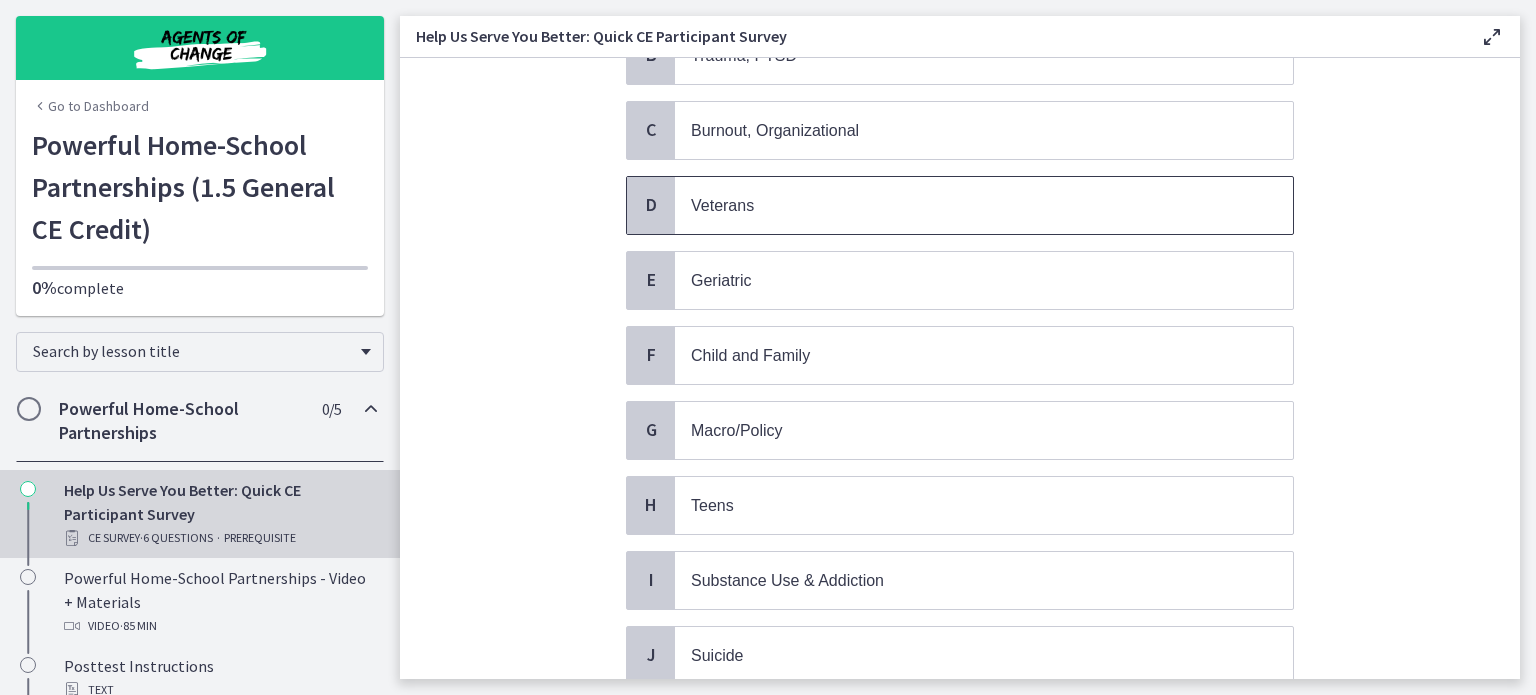 scroll, scrollTop: 300, scrollLeft: 0, axis: vertical 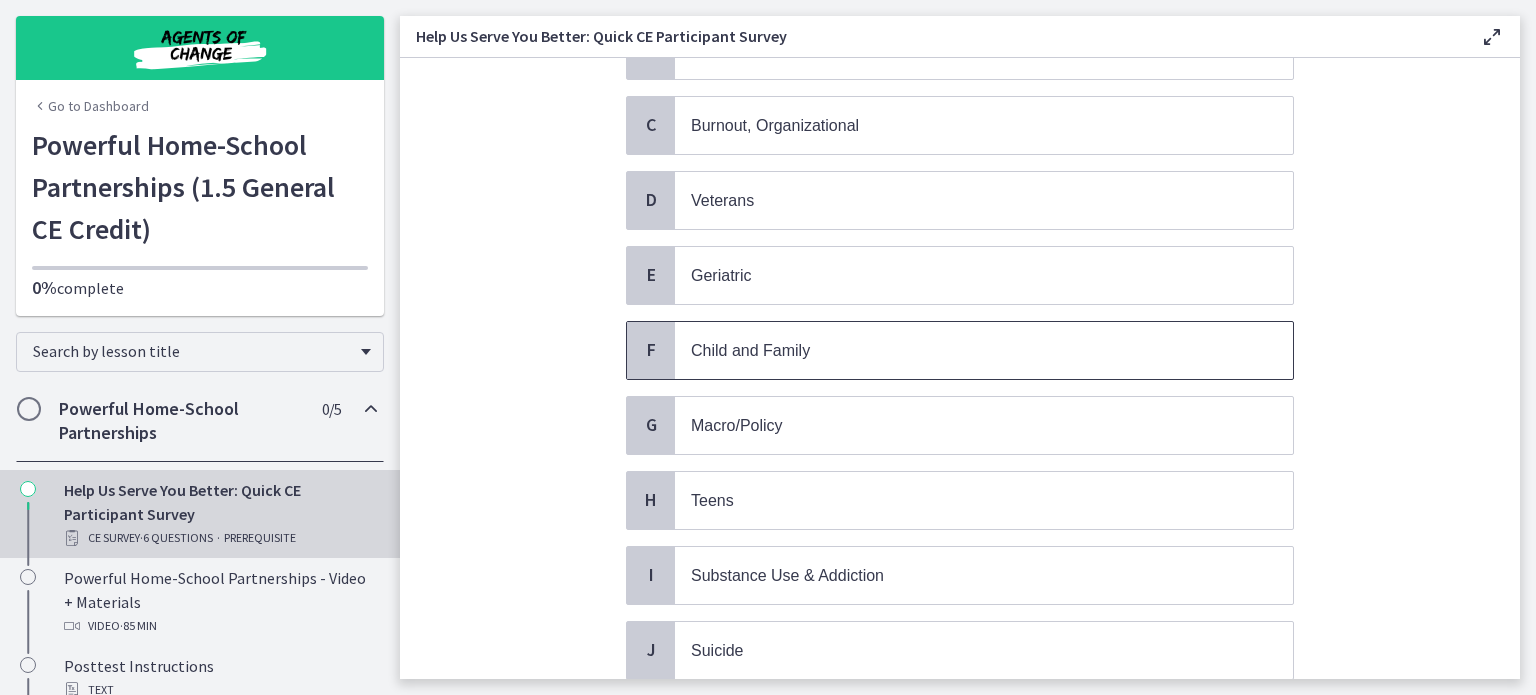 click on "Child and Family" at bounding box center [750, 350] 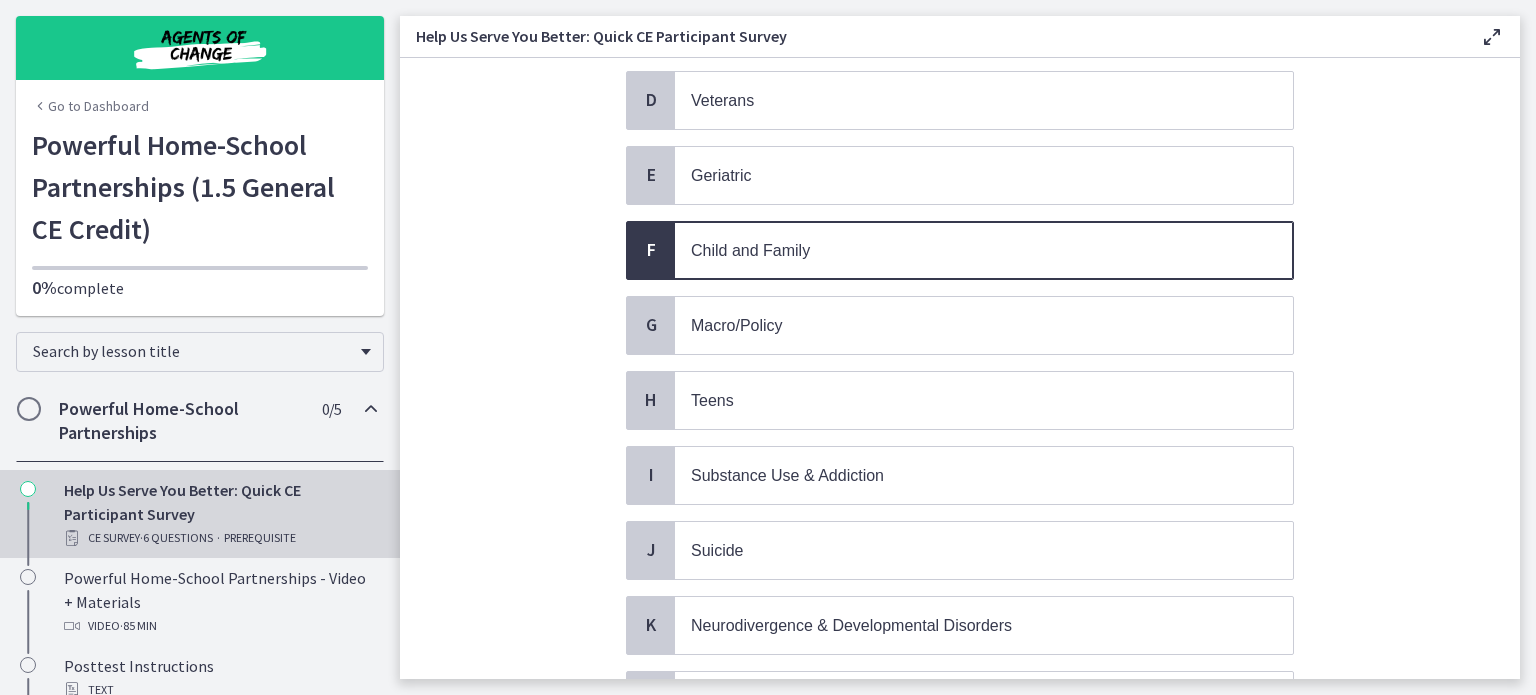 scroll, scrollTop: 600, scrollLeft: 0, axis: vertical 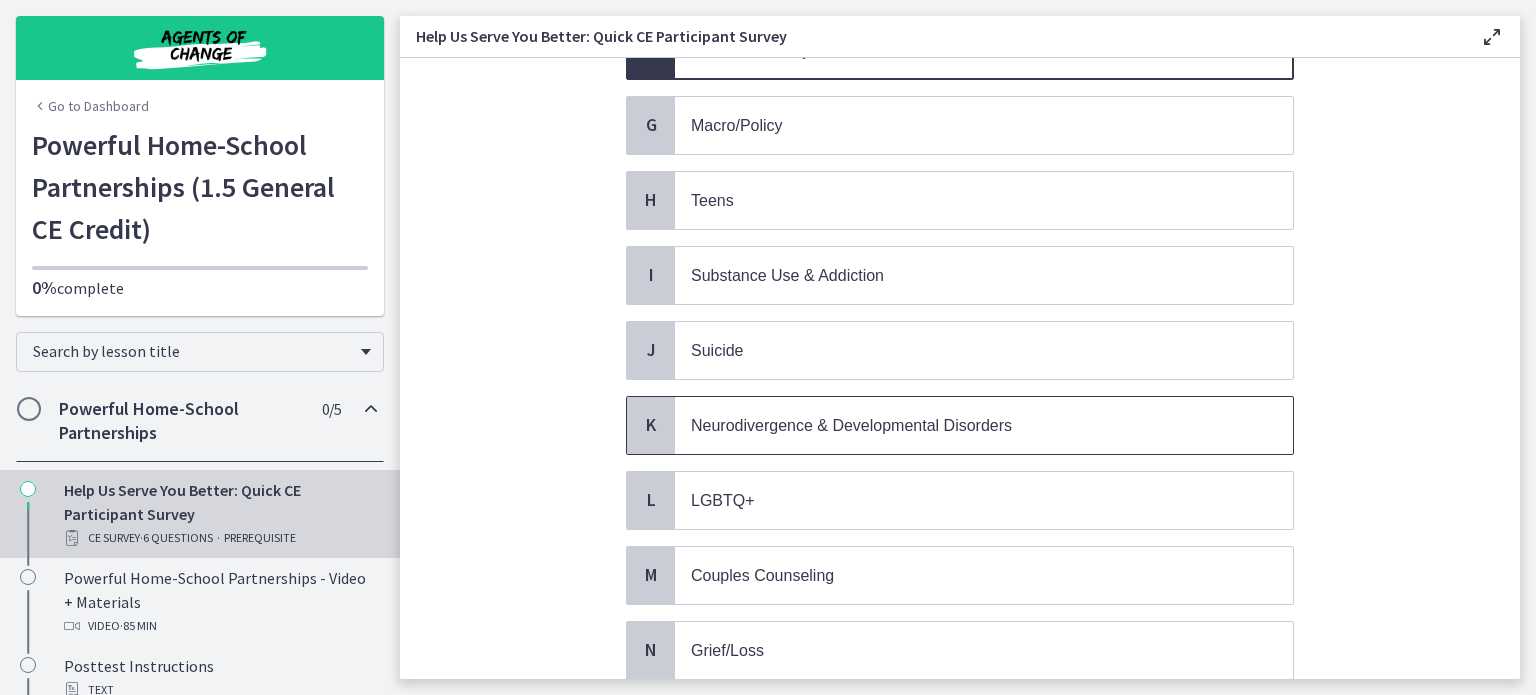 click on "Neurodivergence & Developmental Disorders" at bounding box center (851, 425) 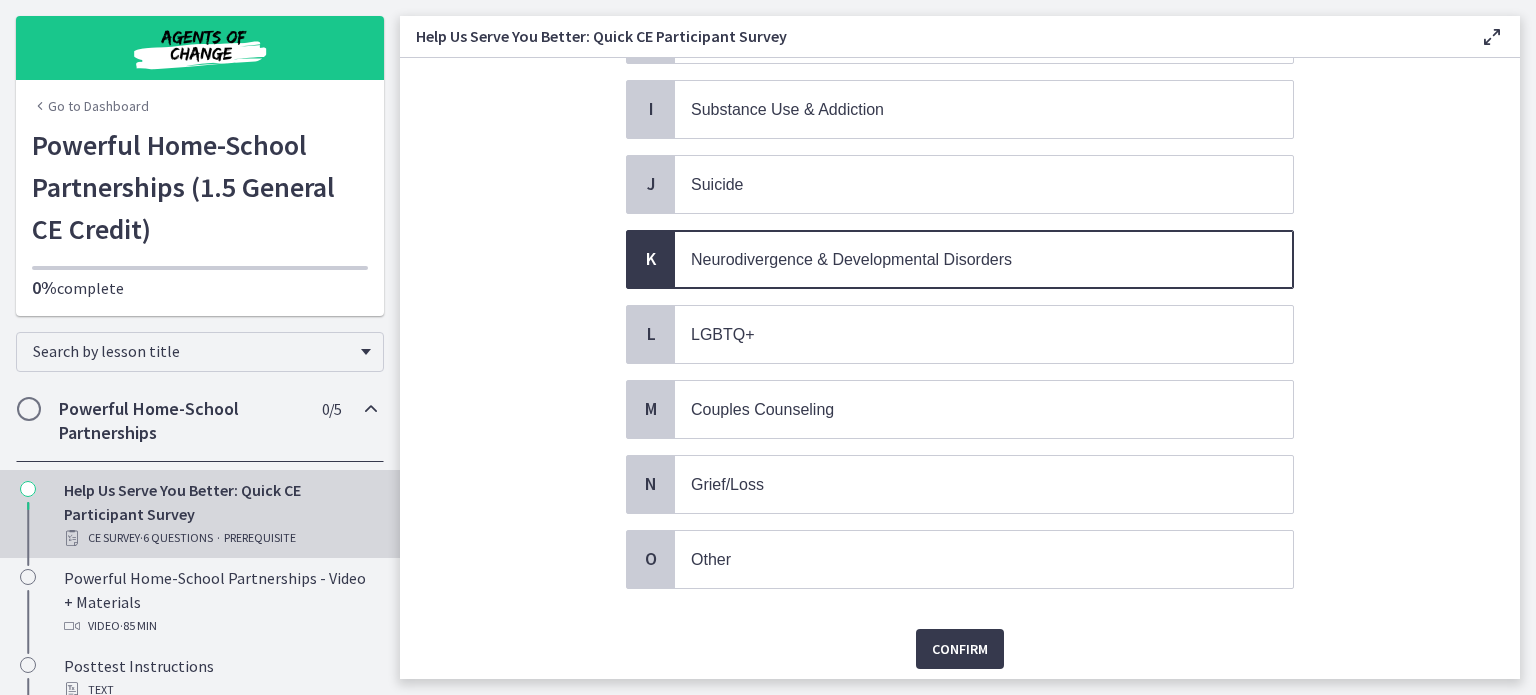 scroll, scrollTop: 814, scrollLeft: 0, axis: vertical 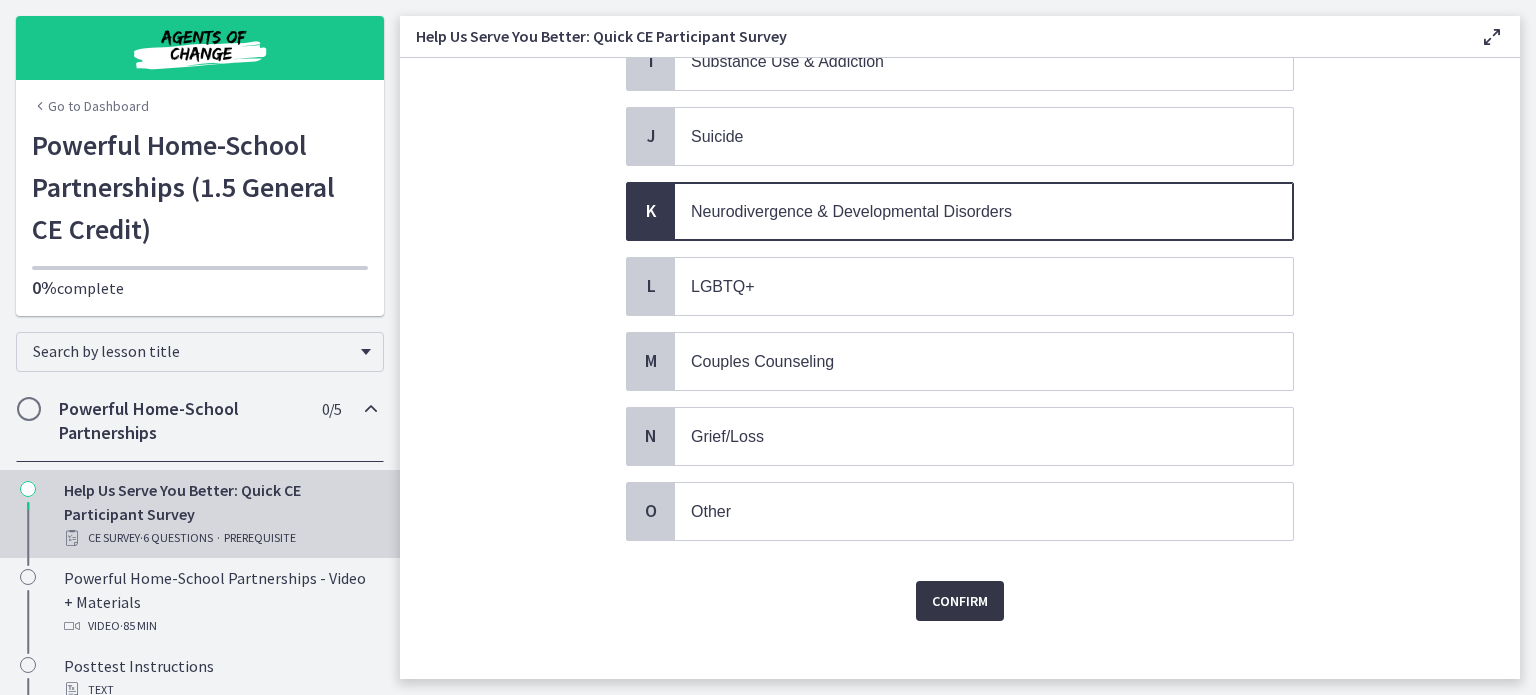 click on "Confirm" at bounding box center (960, 601) 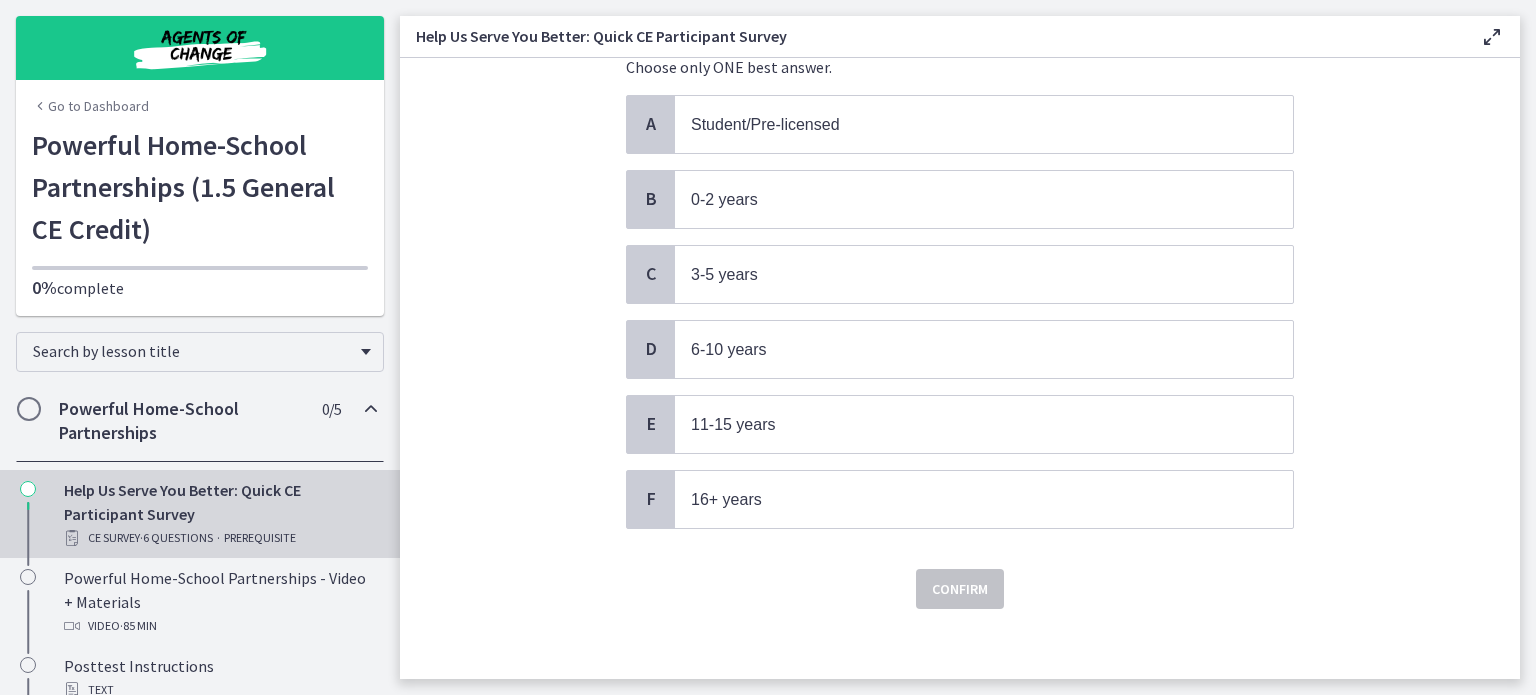 scroll, scrollTop: 152, scrollLeft: 0, axis: vertical 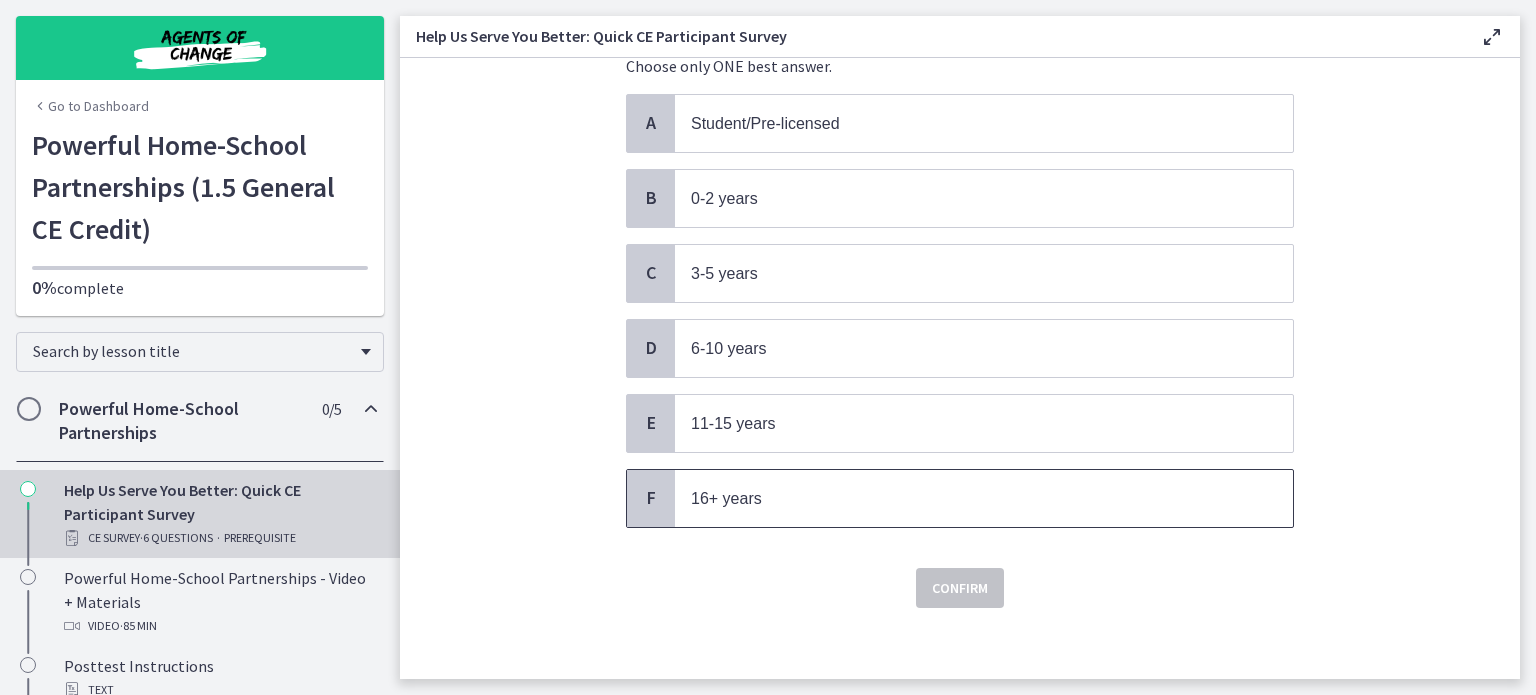 click on "16+ years" at bounding box center (726, 498) 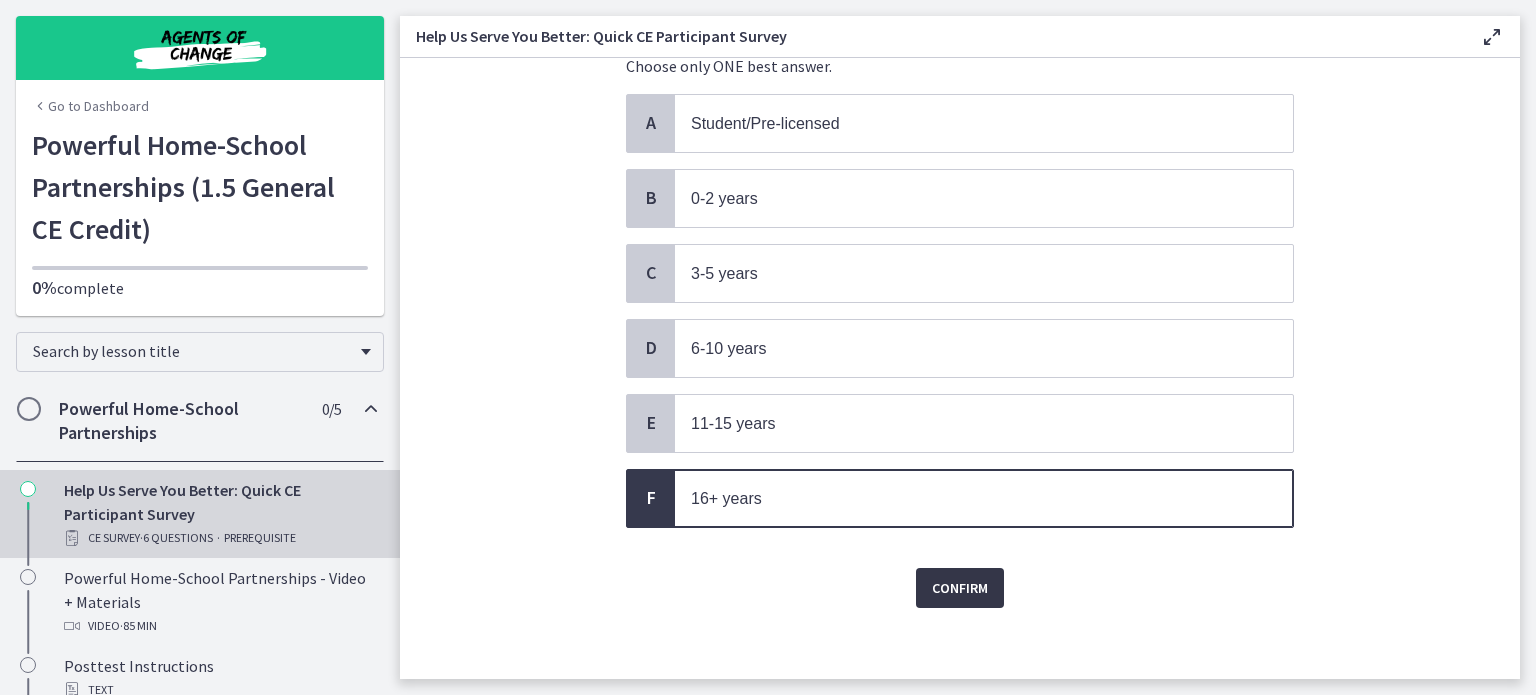 click on "Confirm" at bounding box center (960, 588) 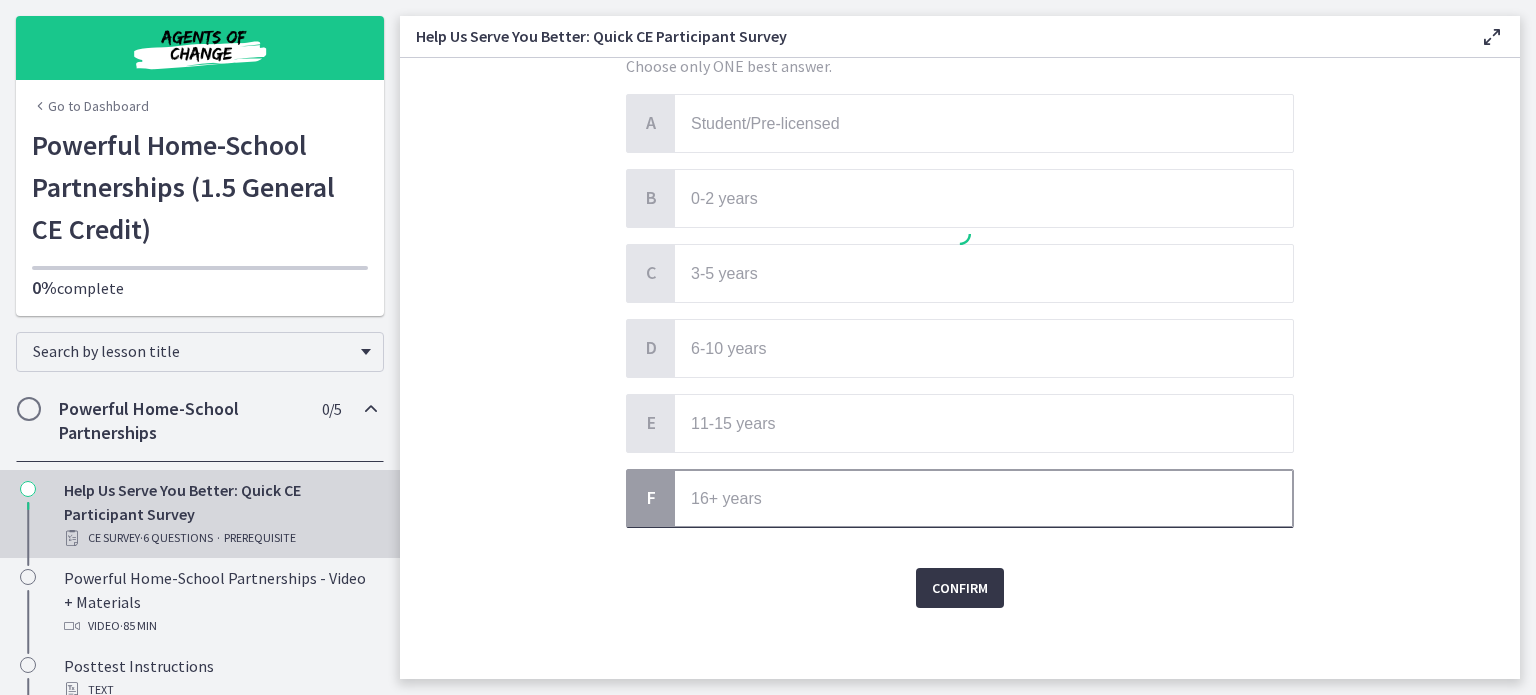 scroll, scrollTop: 0, scrollLeft: 0, axis: both 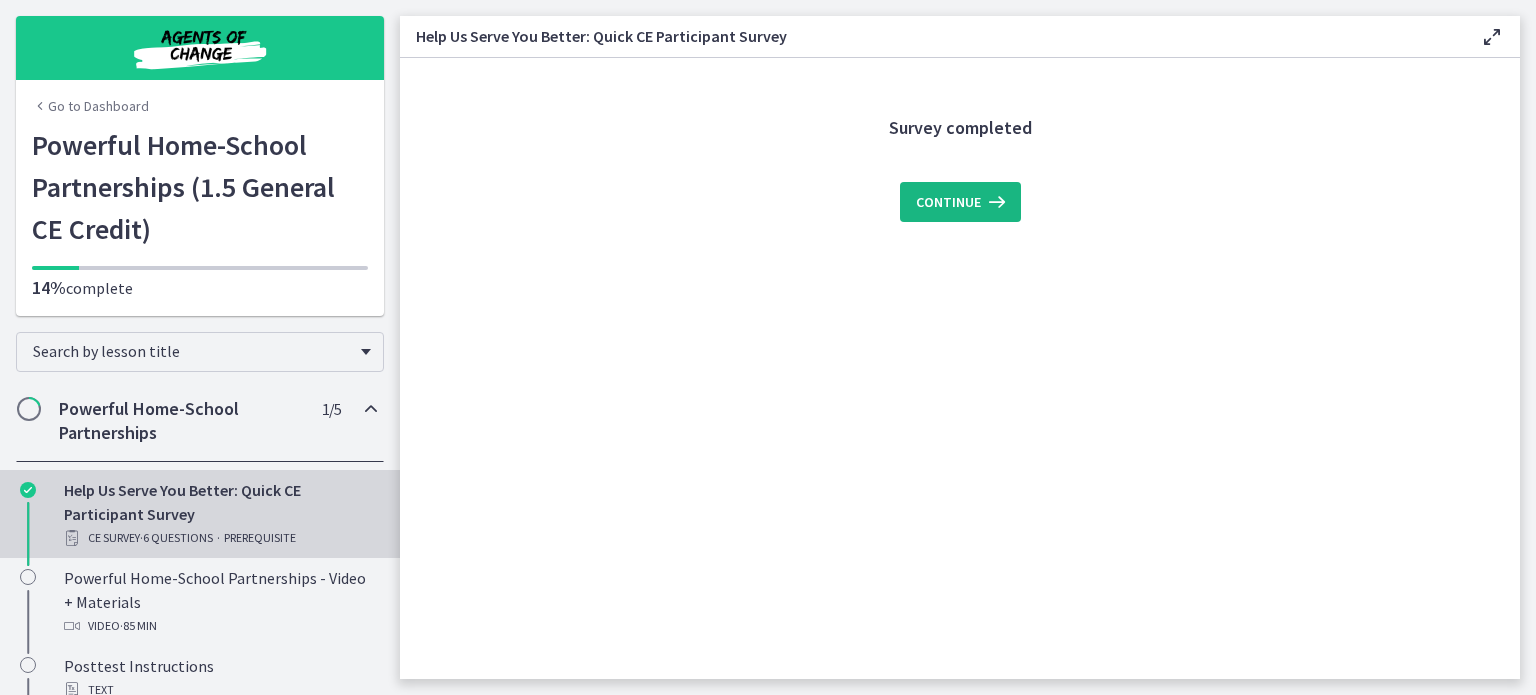 click on "Continue" at bounding box center (948, 202) 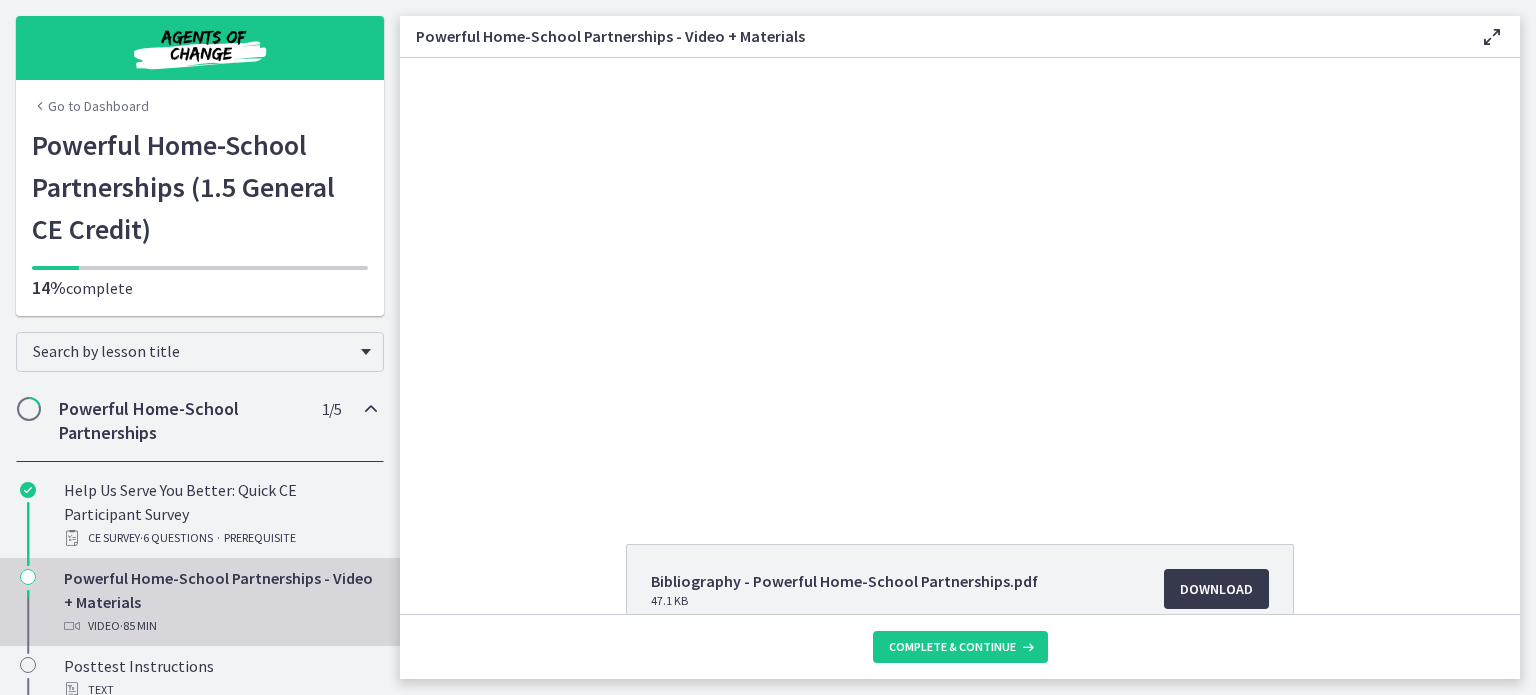 scroll, scrollTop: 0, scrollLeft: 0, axis: both 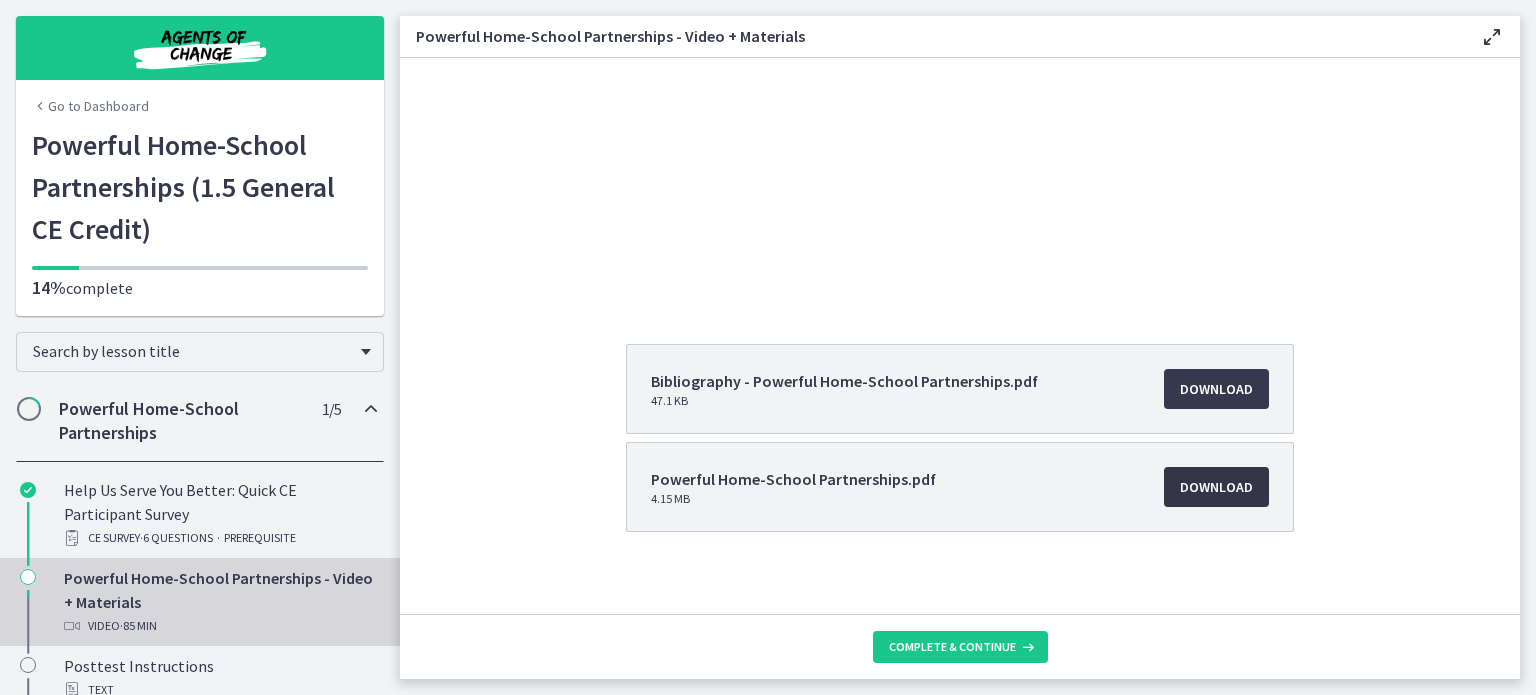 click on "Download
Opens in a new window" at bounding box center [1216, 487] 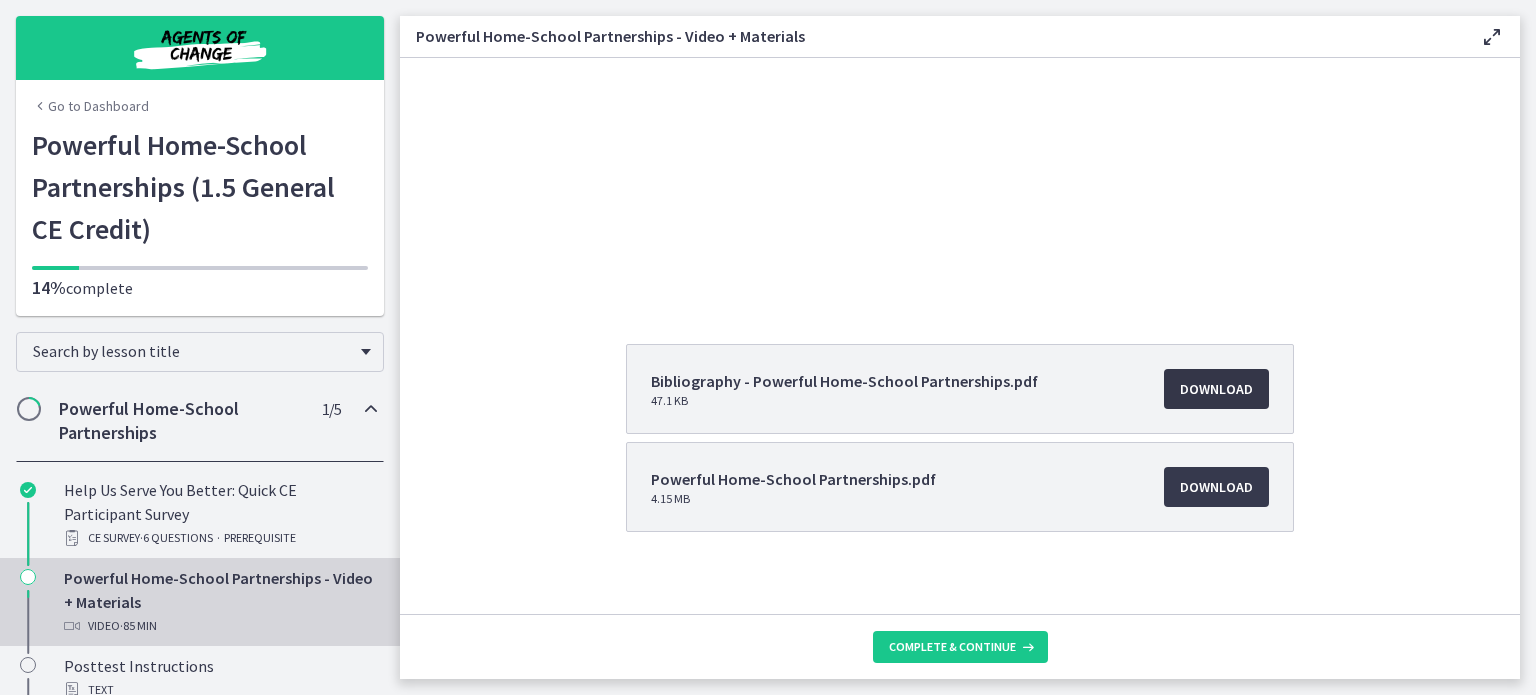 click on "Download
Opens in a new window" at bounding box center [1216, 389] 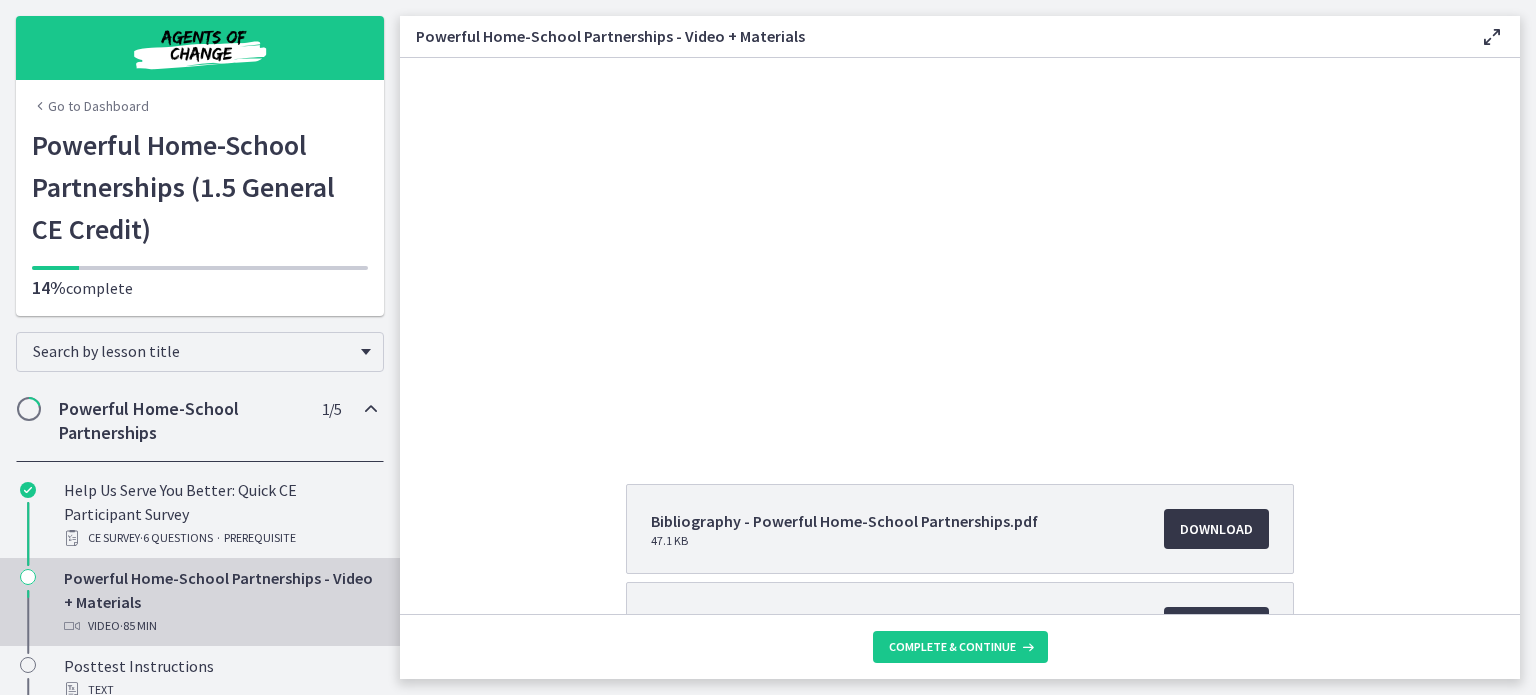 scroll, scrollTop: 0, scrollLeft: 0, axis: both 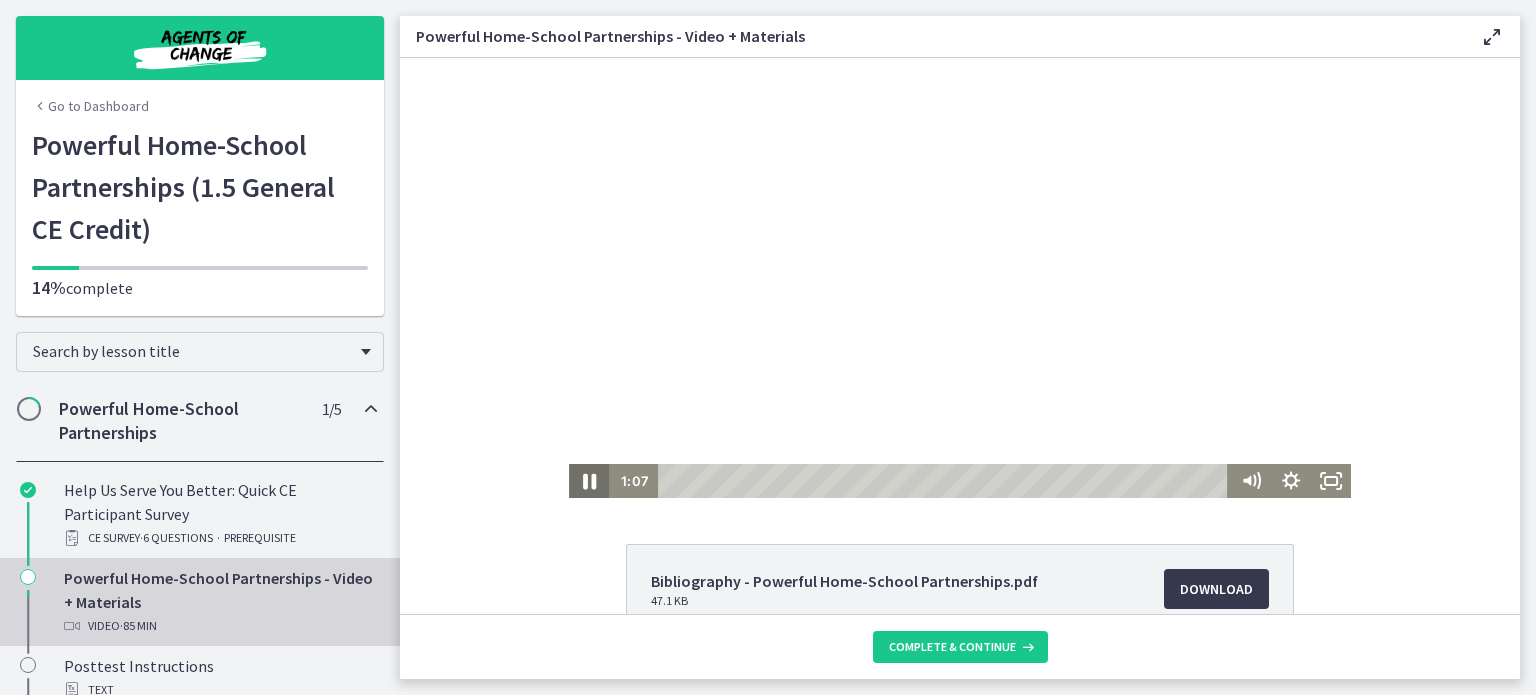 click 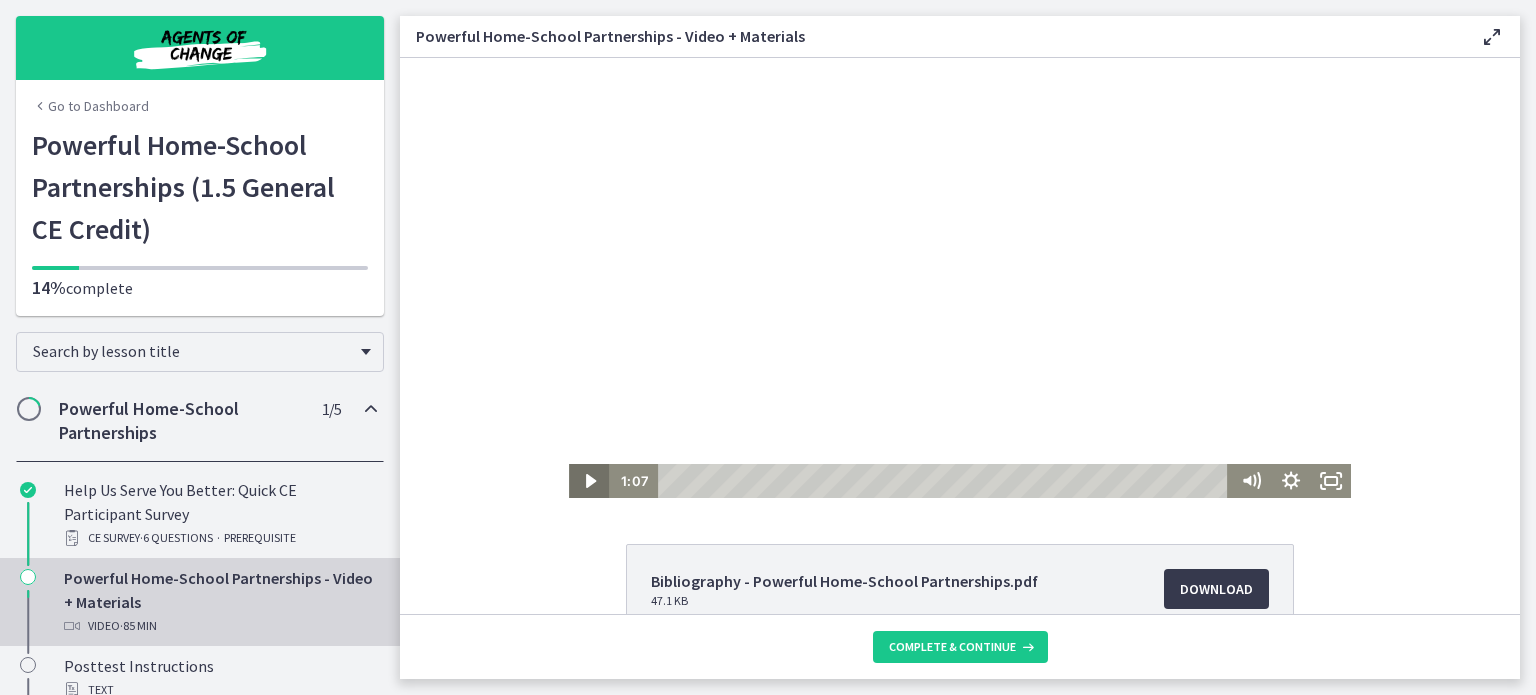 type 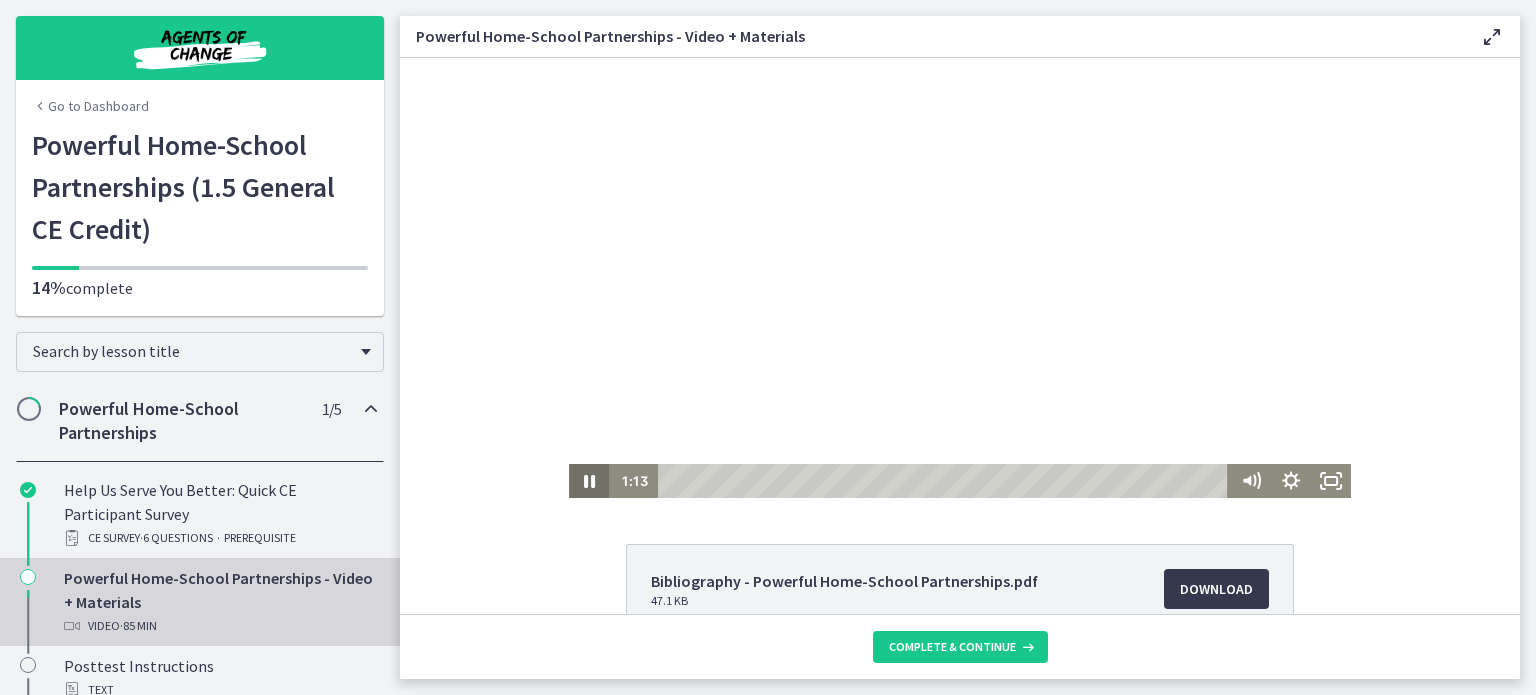 click 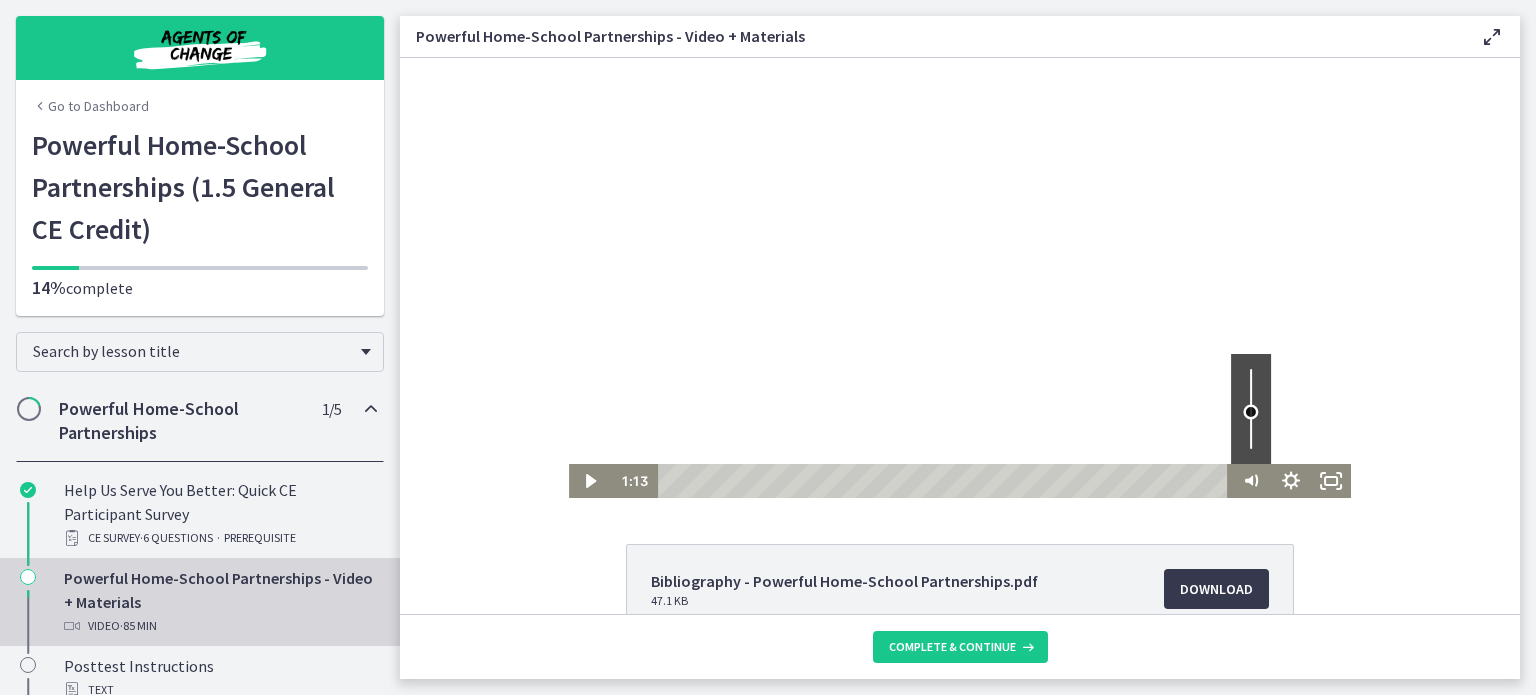 drag, startPoint x: 1244, startPoint y: 370, endPoint x: 1244, endPoint y: 412, distance: 42 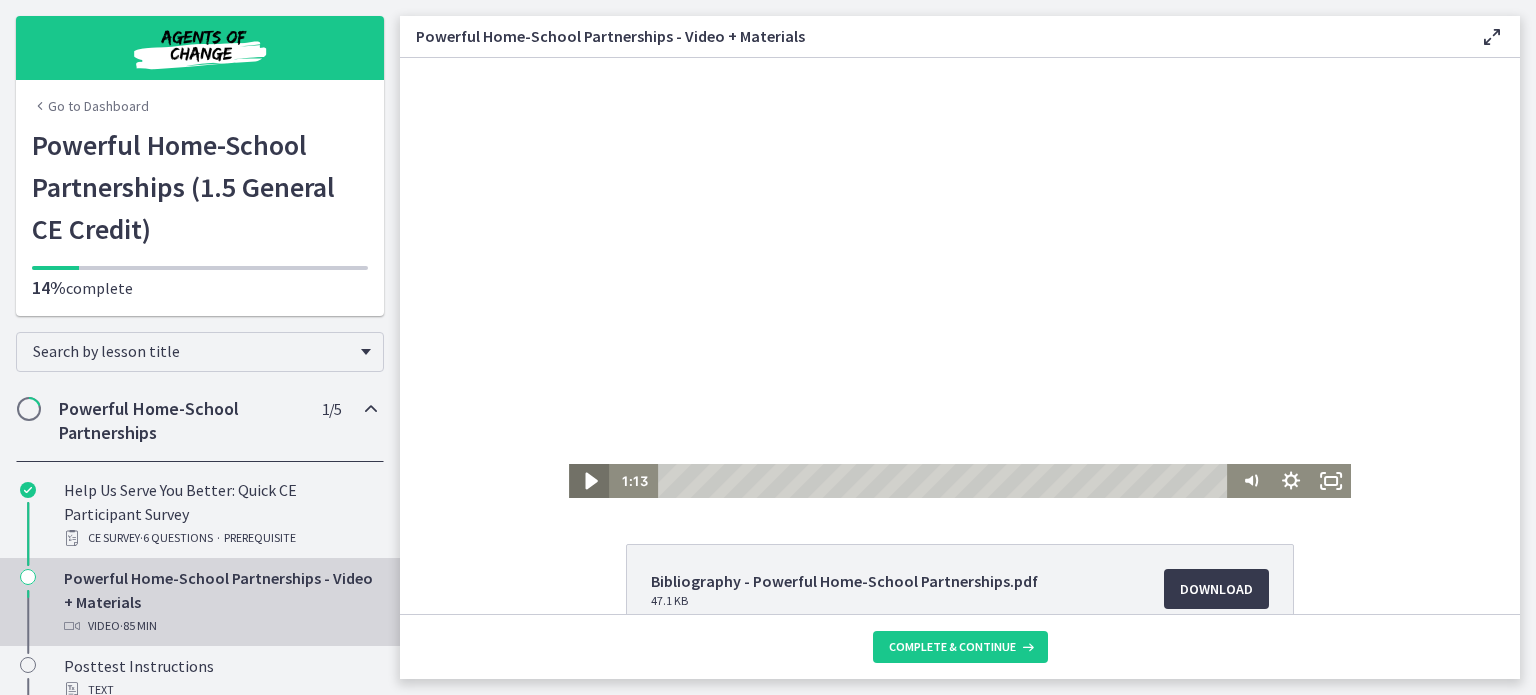 click 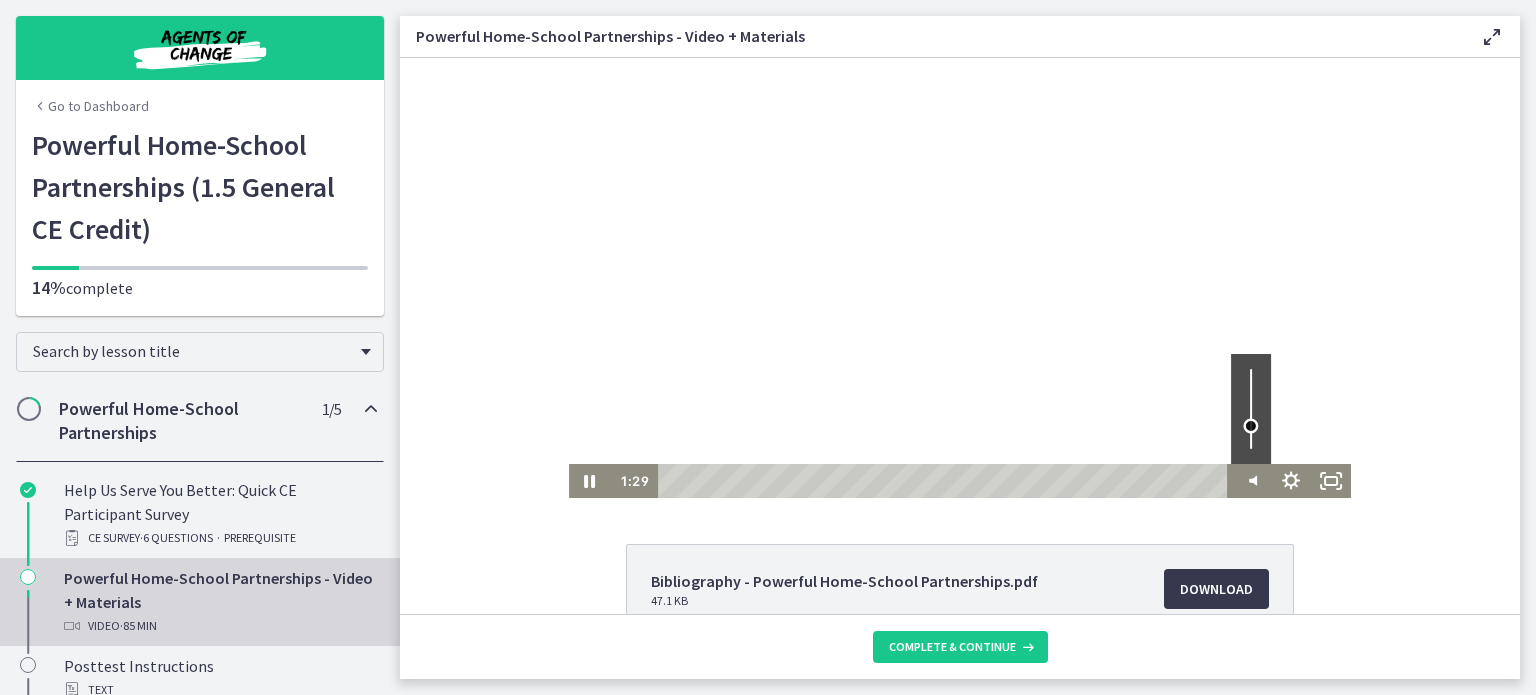 drag, startPoint x: 1240, startPoint y: 414, endPoint x: 1242, endPoint y: 426, distance: 12.165525 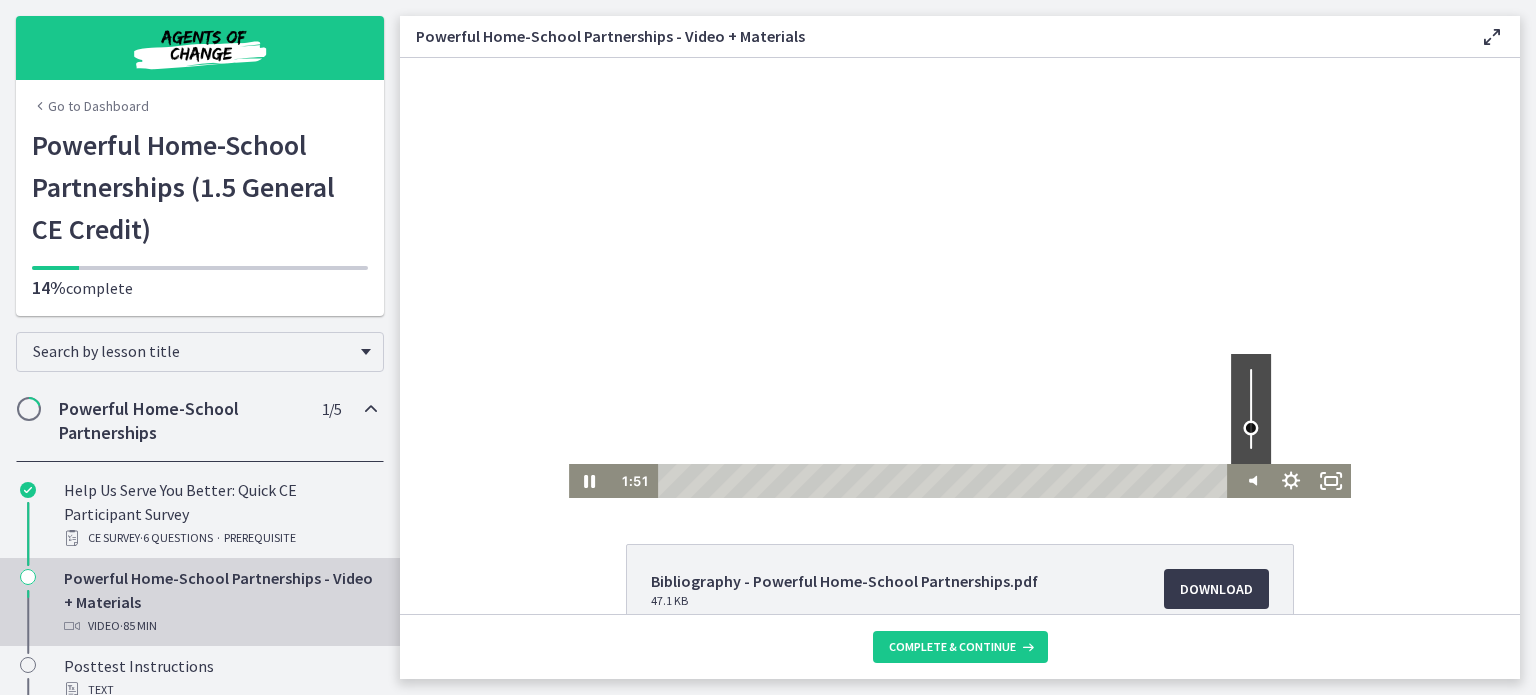 click at bounding box center [1250, 428] 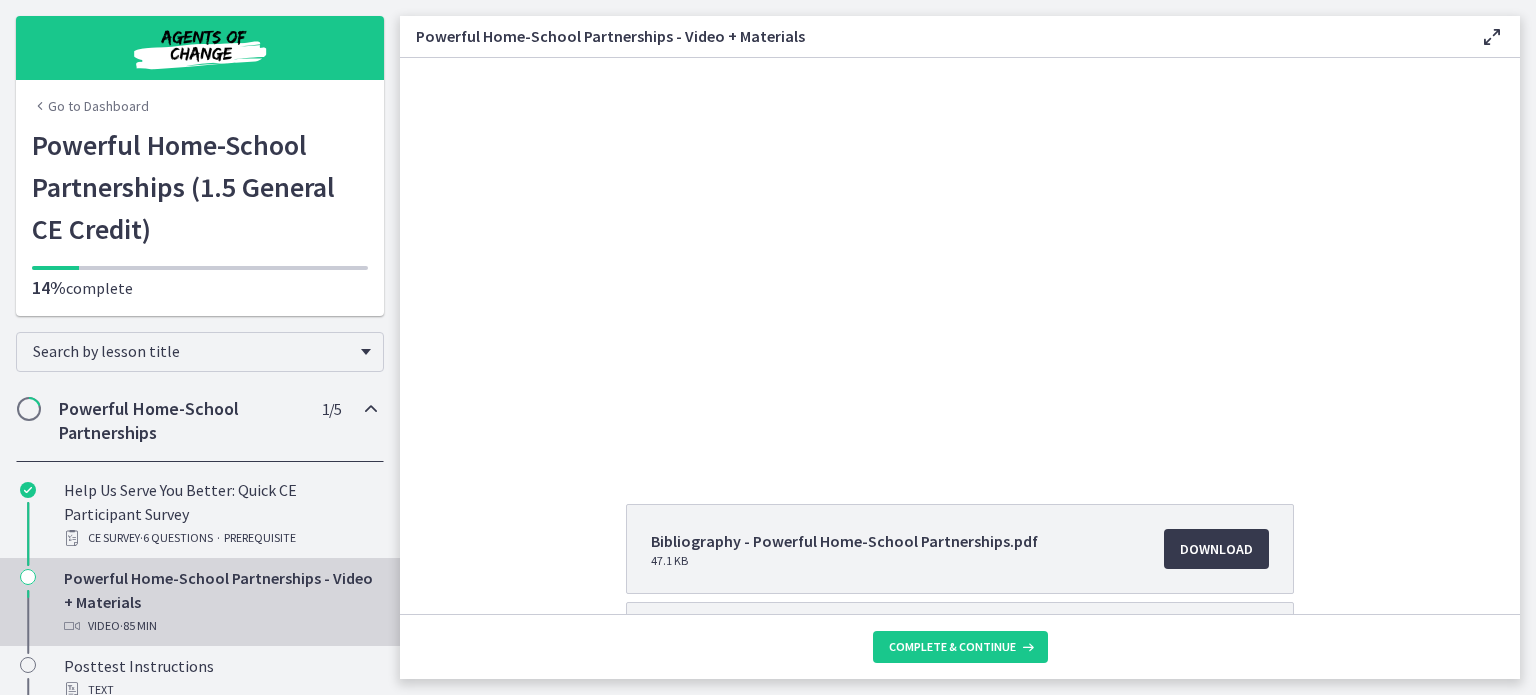 scroll, scrollTop: 0, scrollLeft: 0, axis: both 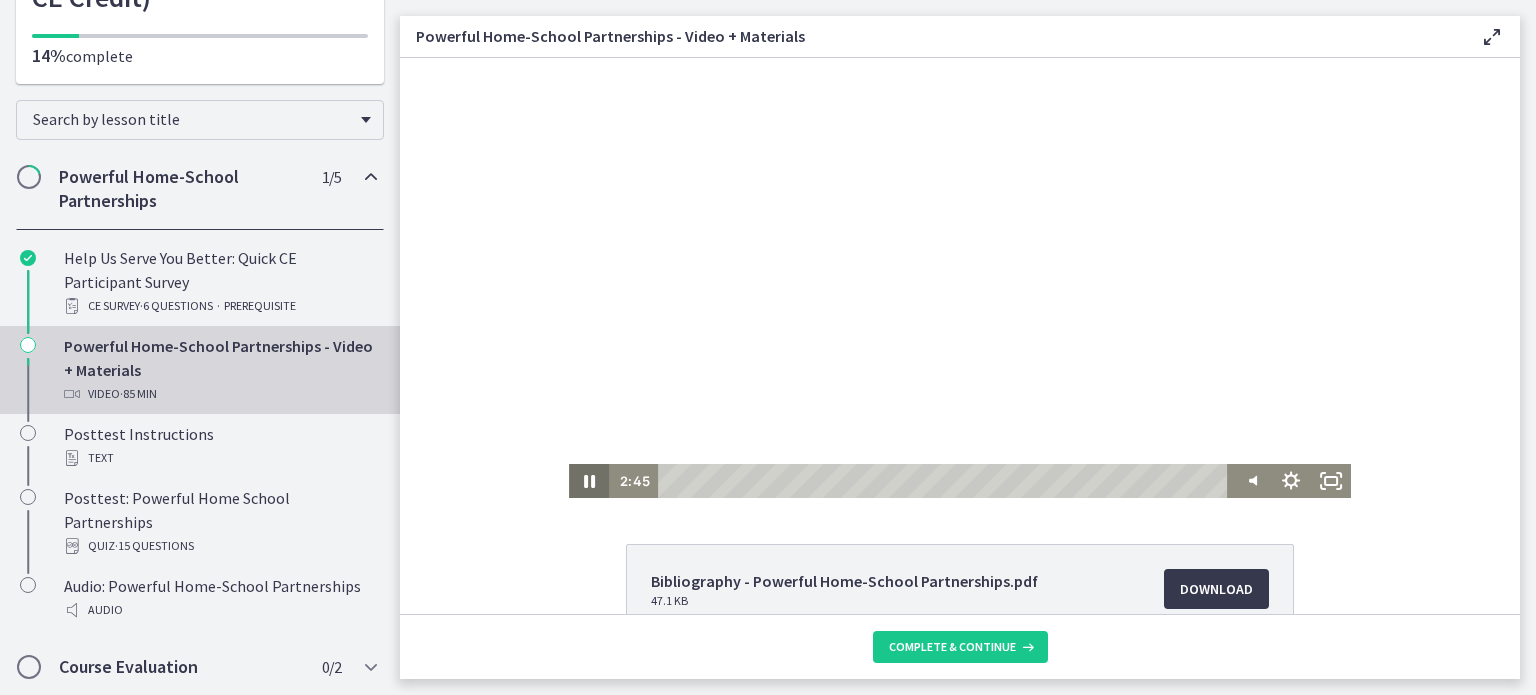 click 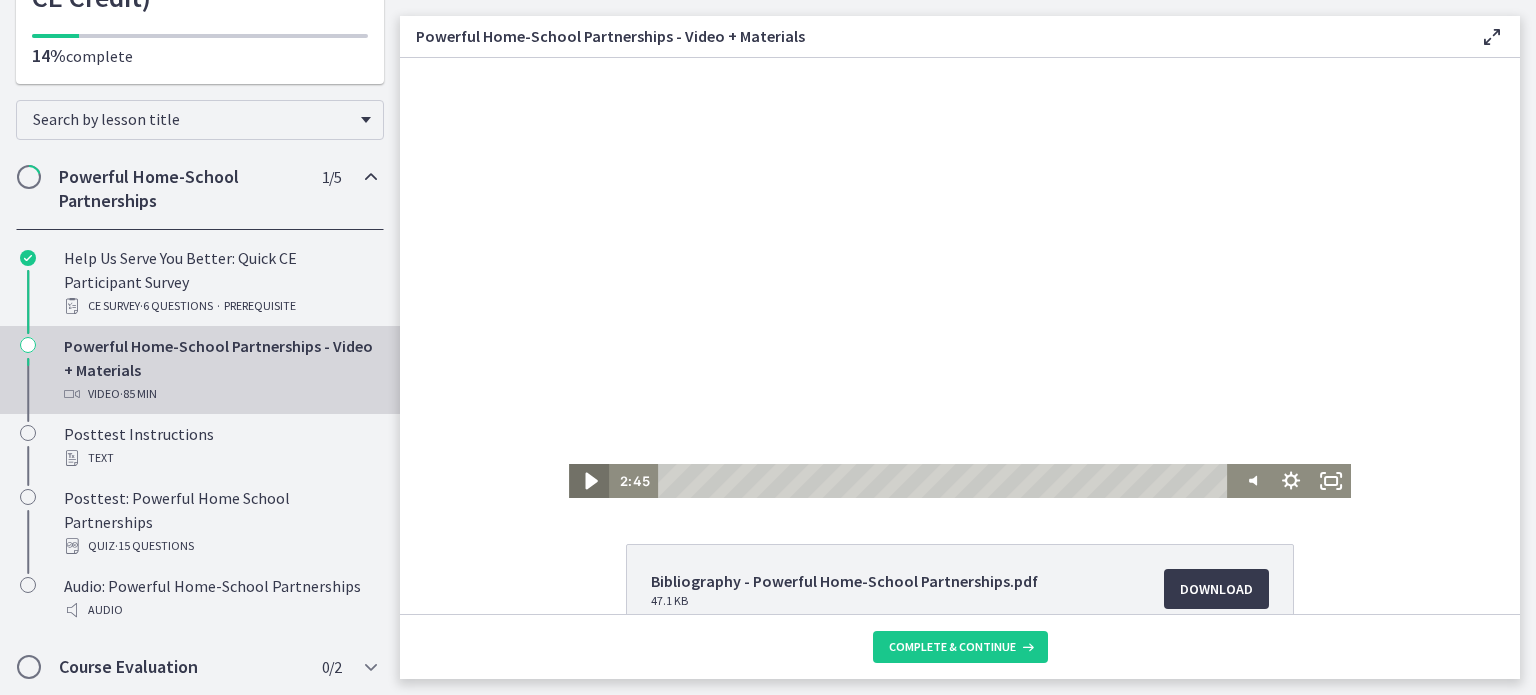 click 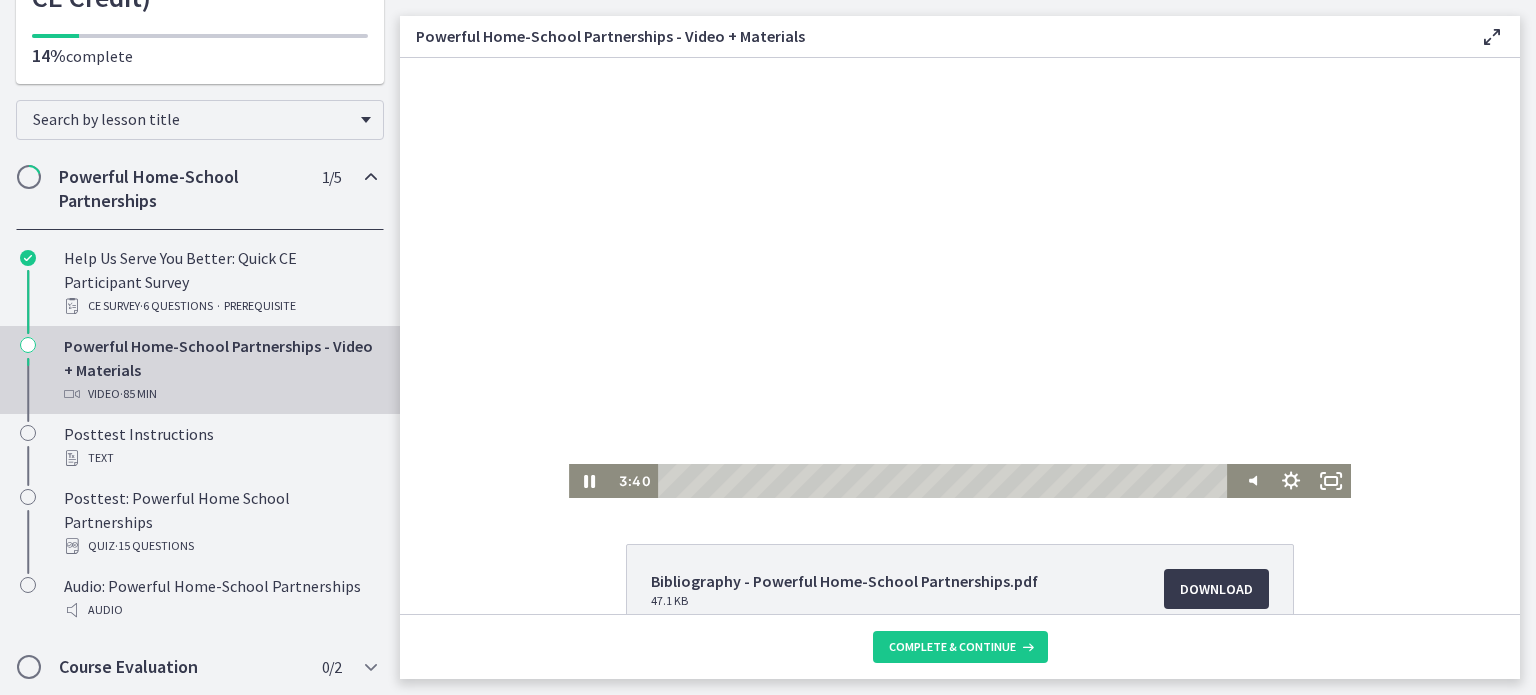 click on "Click for sound
@keyframes VOLUME_SMALL_WAVE_FLASH {
0% { opacity: 0; }
33% { opacity: 1; }
66% { opacity: 1; }
100% { opacity: 0; }
}
@keyframes VOLUME_LARGE_WAVE_FLASH {
0% { opacity: 0; }
33% { opacity: 1; }
66% { opacity: 1; }
100% { opacity: 0; }
}
.volume__small-wave {
animation: VOLUME_SMALL_WAVE_FLASH 2s infinite;
opacity: 0;
}
.volume__large-wave {
animation: VOLUME_LARGE_WAVE_FLASH 2s infinite .3s;
opacity: 0;
}
3:40 15:52" at bounding box center [960, 278] 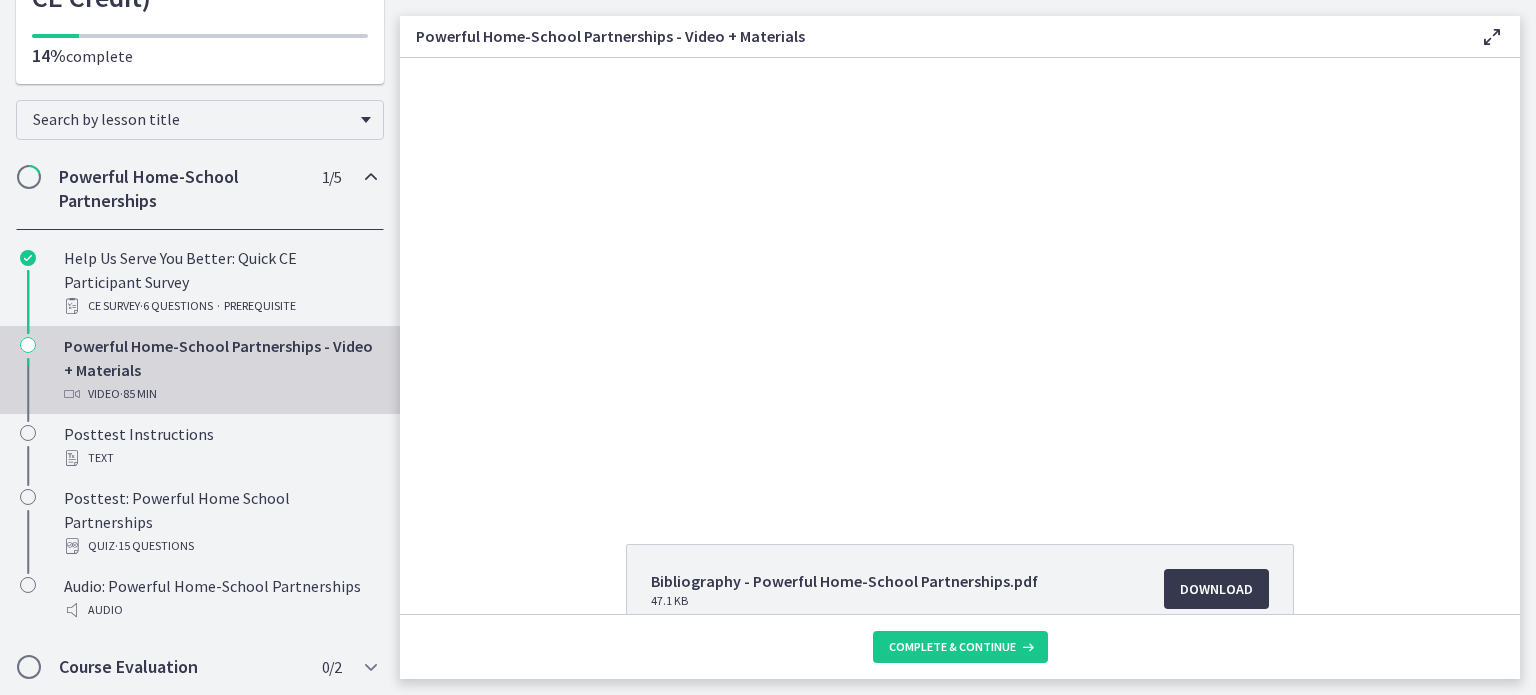 click on "Click for sound
@keyframes VOLUME_SMALL_WAVE_FLASH {
0% { opacity: 0; }
33% { opacity: 1; }
66% { opacity: 1; }
100% { opacity: 0; }
}
@keyframes VOLUME_LARGE_WAVE_FLASH {
0% { opacity: 0; }
33% { opacity: 1; }
66% { opacity: 1; }
100% { opacity: 0; }
}
.volume__small-wave {
animation: VOLUME_SMALL_WAVE_FLASH 2s infinite;
opacity: 0;
}
.volume__large-wave {
animation: VOLUME_LARGE_WAVE_FLASH 2s infinite .3s;
opacity: 0;
}
4:00 15:52" at bounding box center (960, 278) 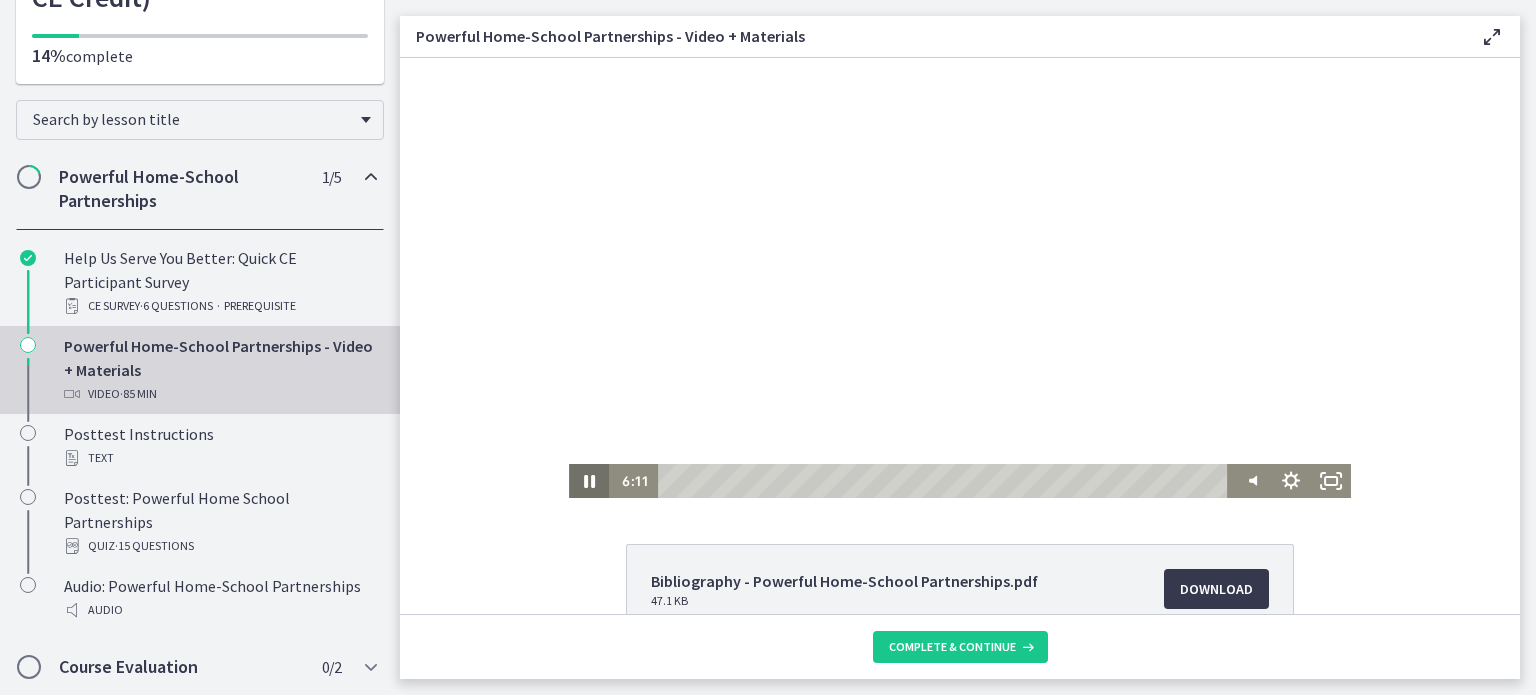 click 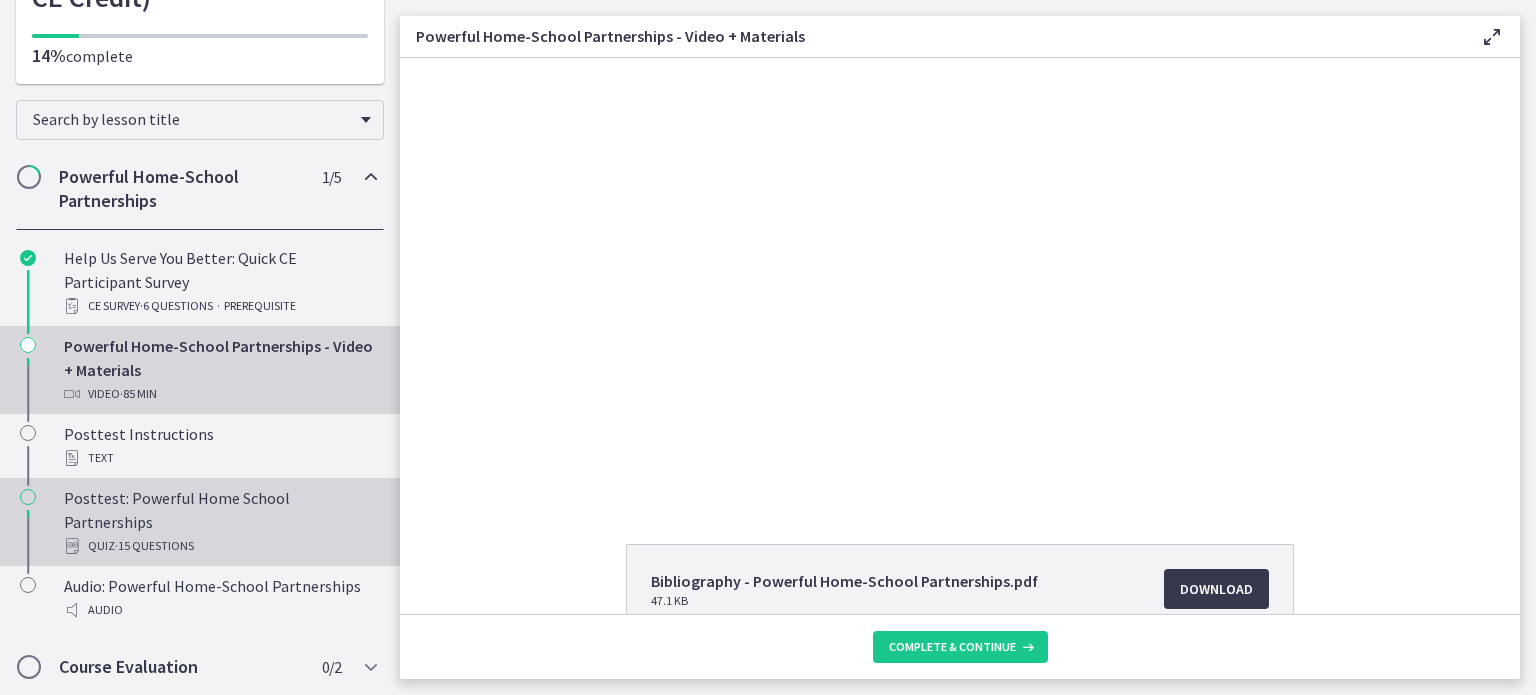 click on "Posttest: Powerful Home School Partnerships
Quiz
·  15 Questions" at bounding box center (220, 522) 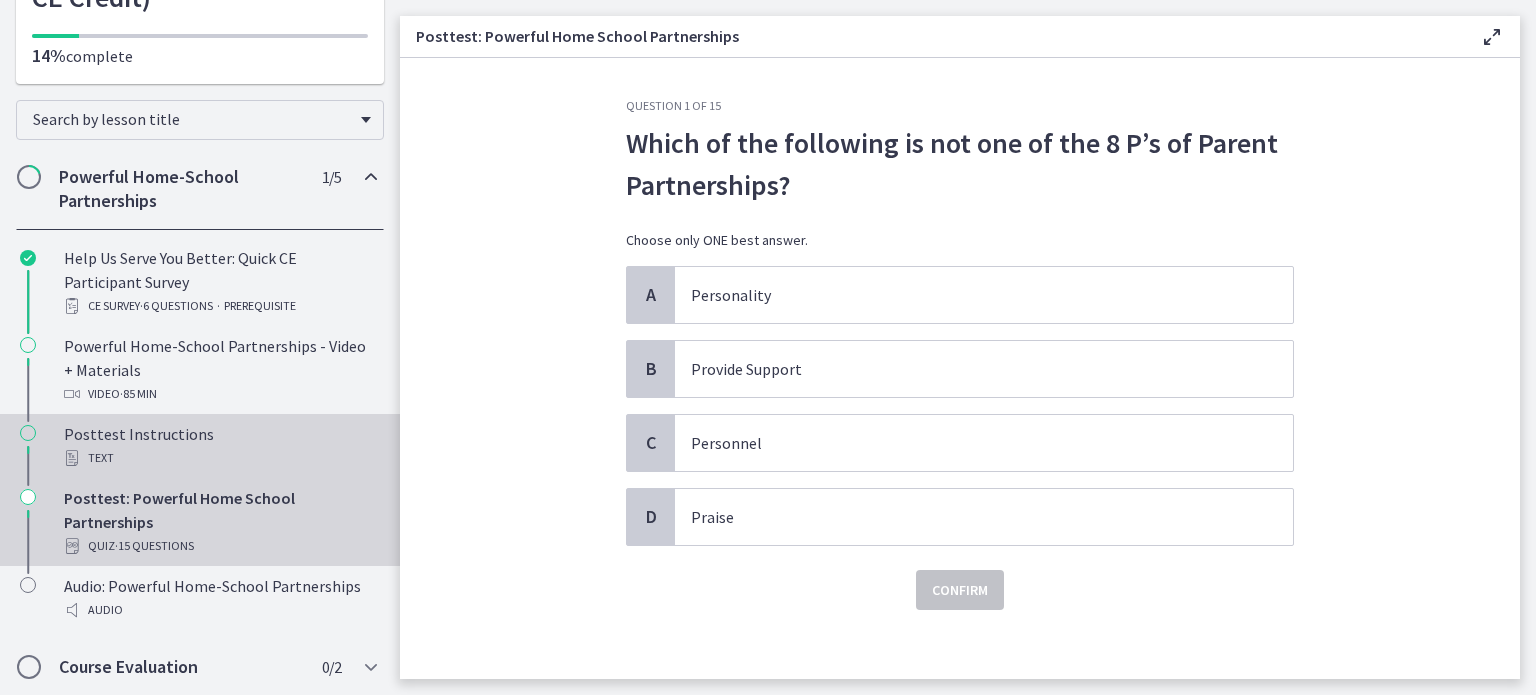 click on "Posttest Instructions
Text" at bounding box center (220, 446) 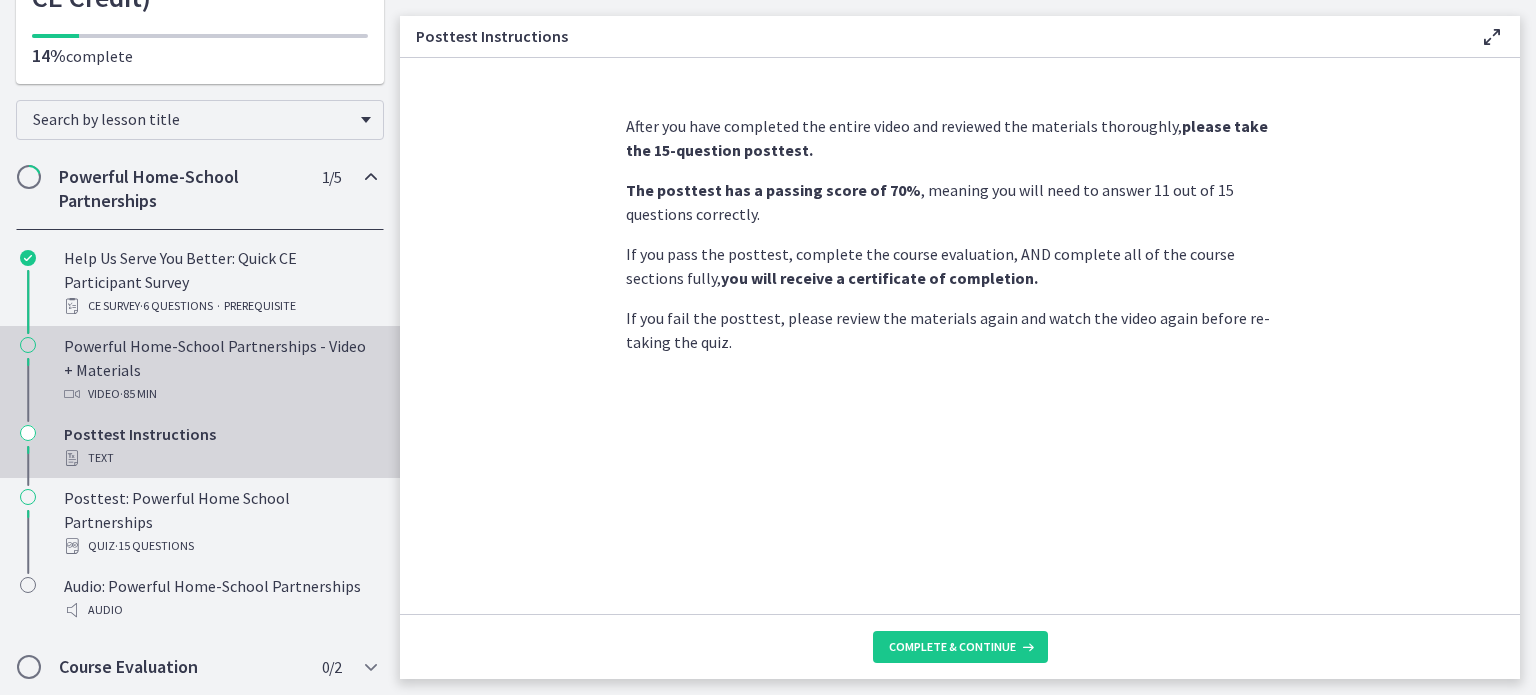 click on "Powerful Home-School Partnerships - Video + Materials
Video
·  85 min" at bounding box center (220, 370) 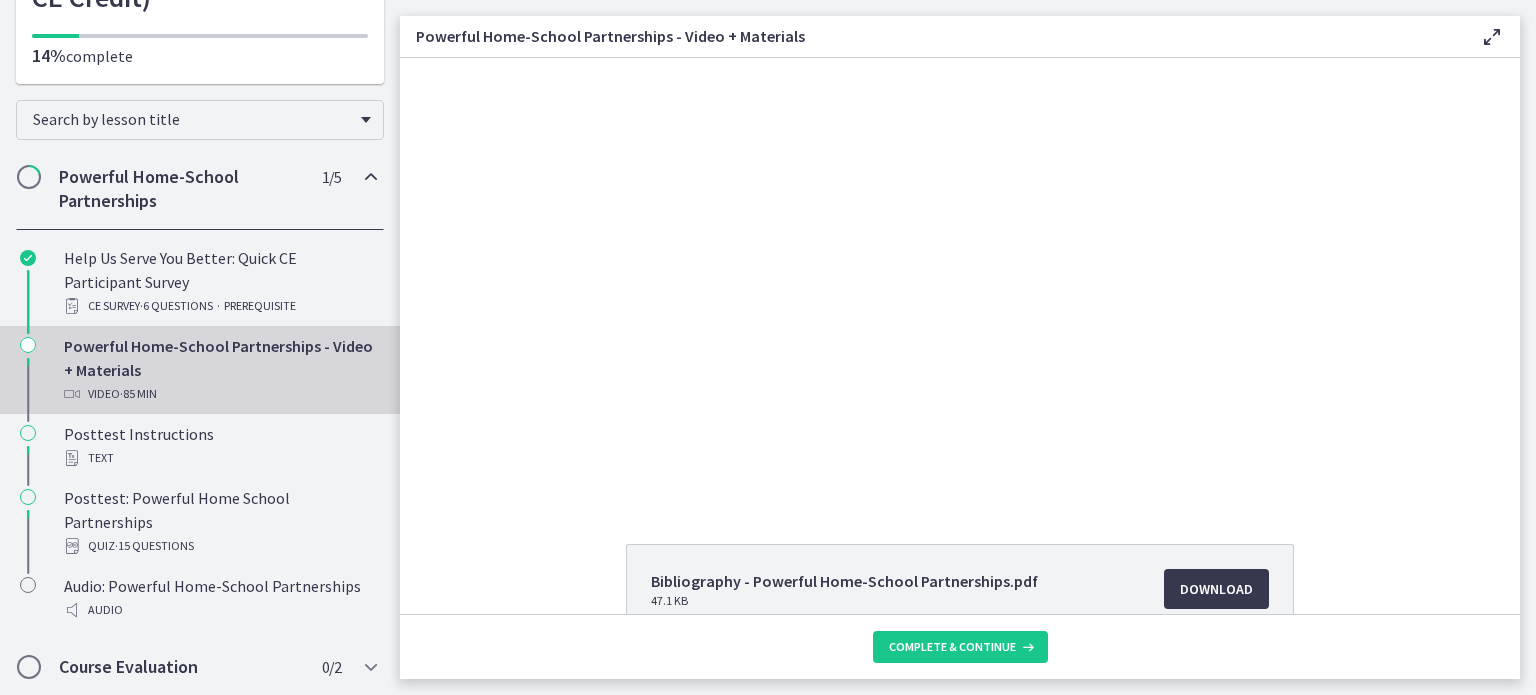scroll, scrollTop: 0, scrollLeft: 0, axis: both 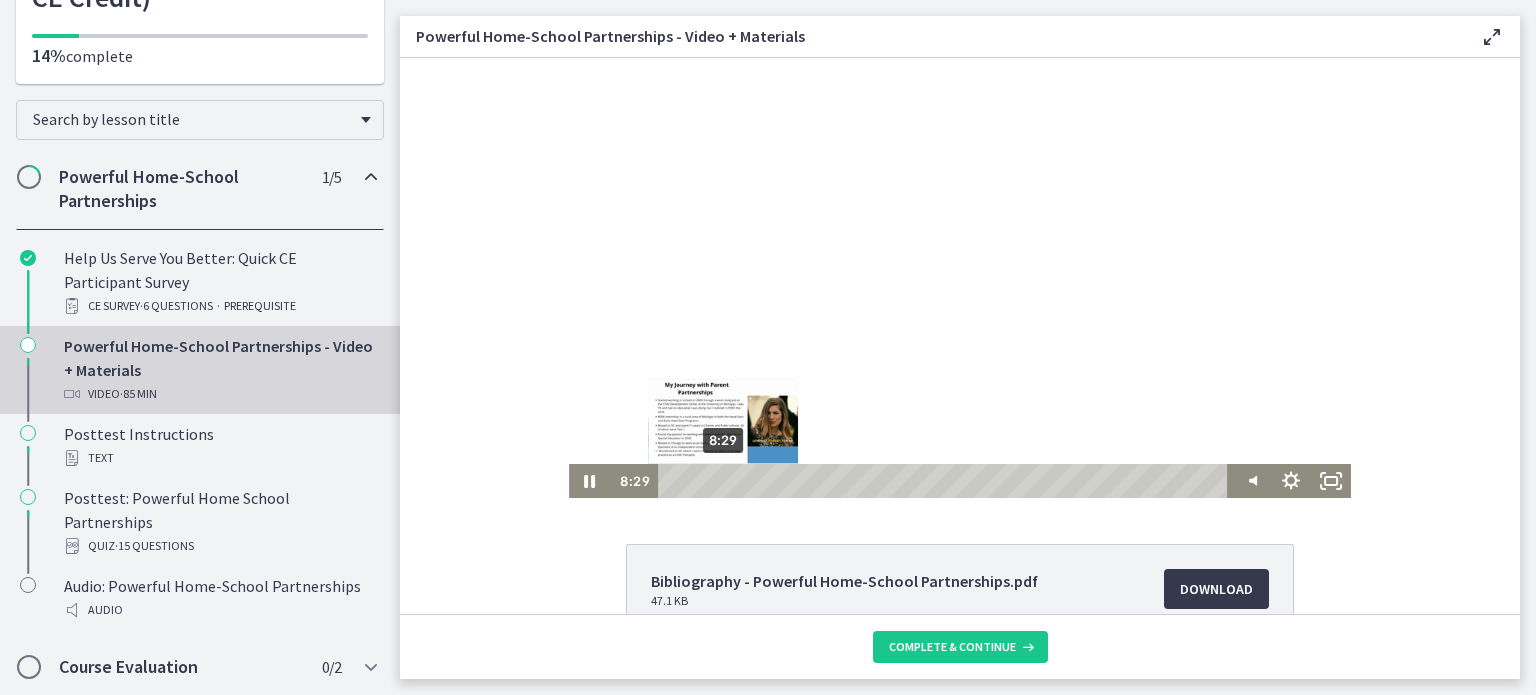 click on "8:29" at bounding box center (946, 481) 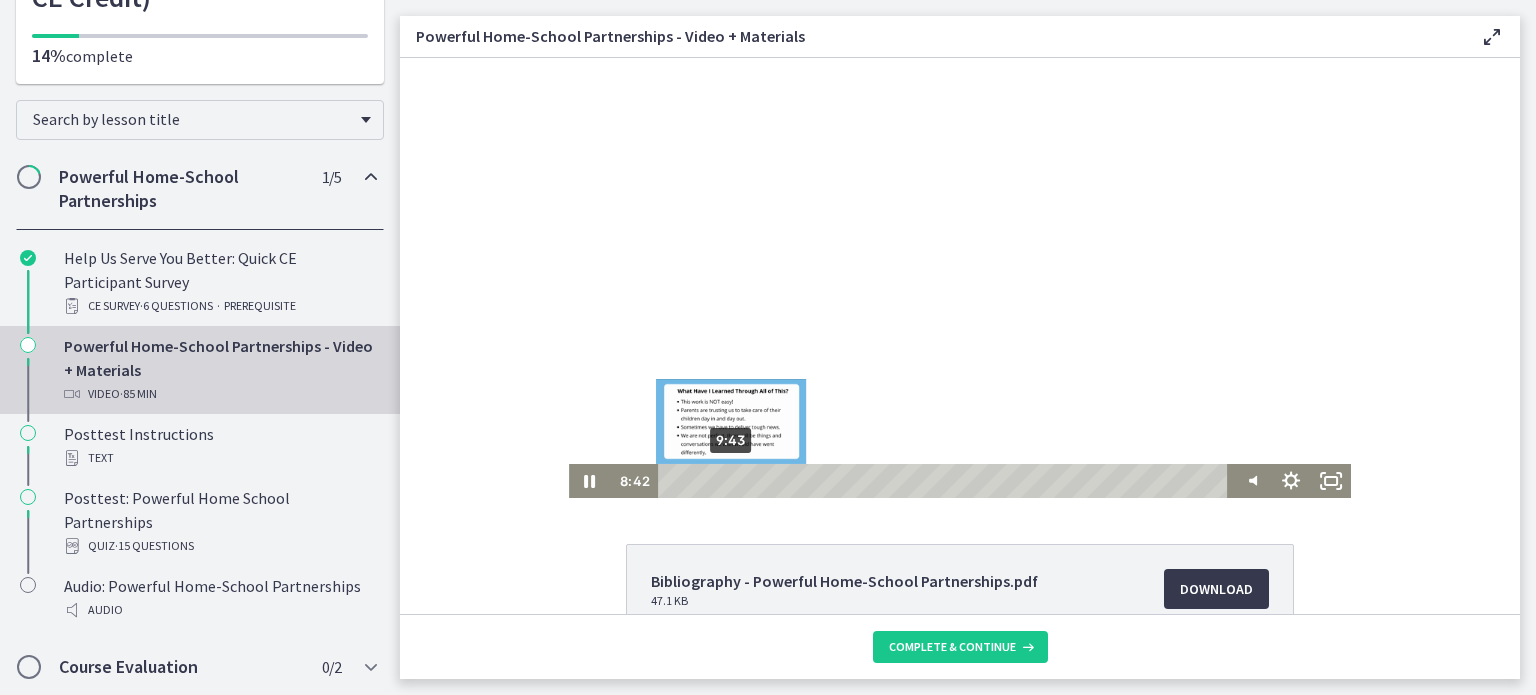 click on "9:43" at bounding box center [946, 481] 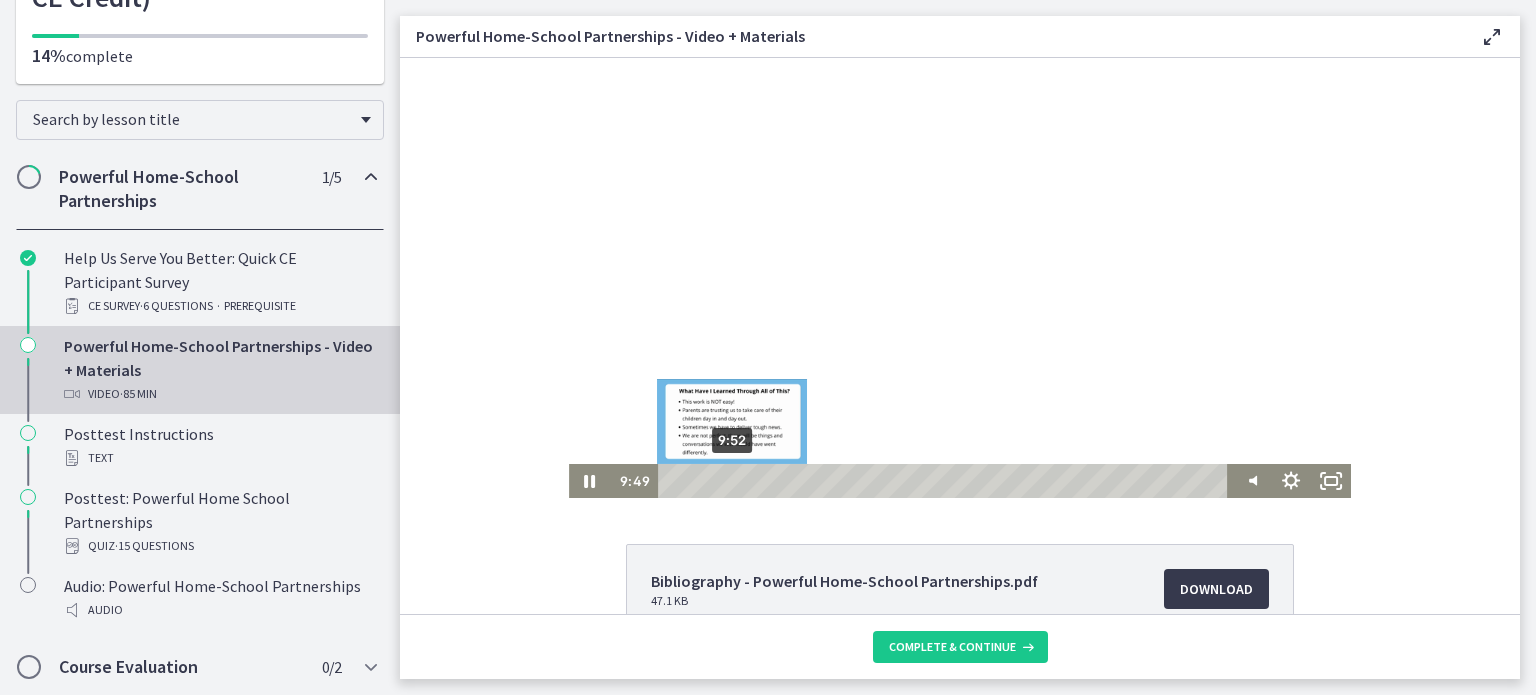click at bounding box center (731, 480) 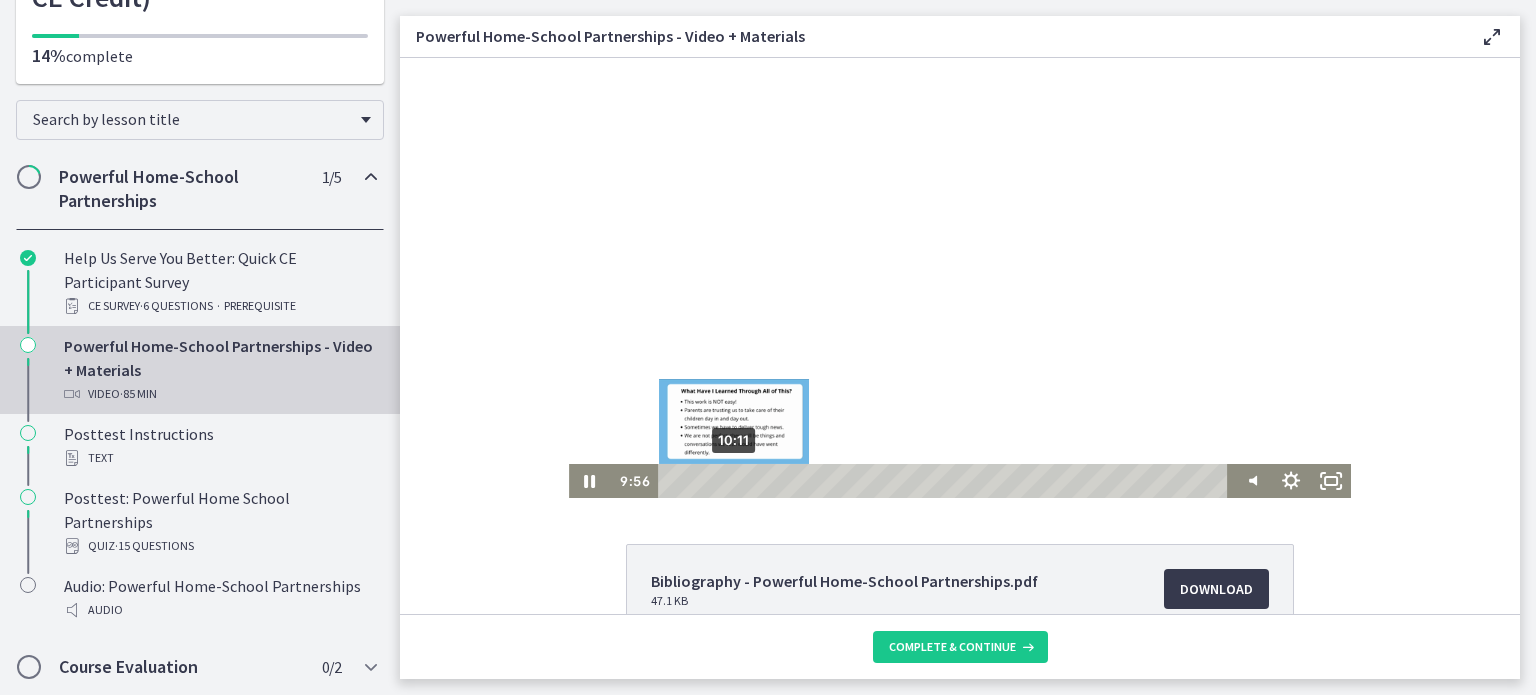 click at bounding box center [732, 480] 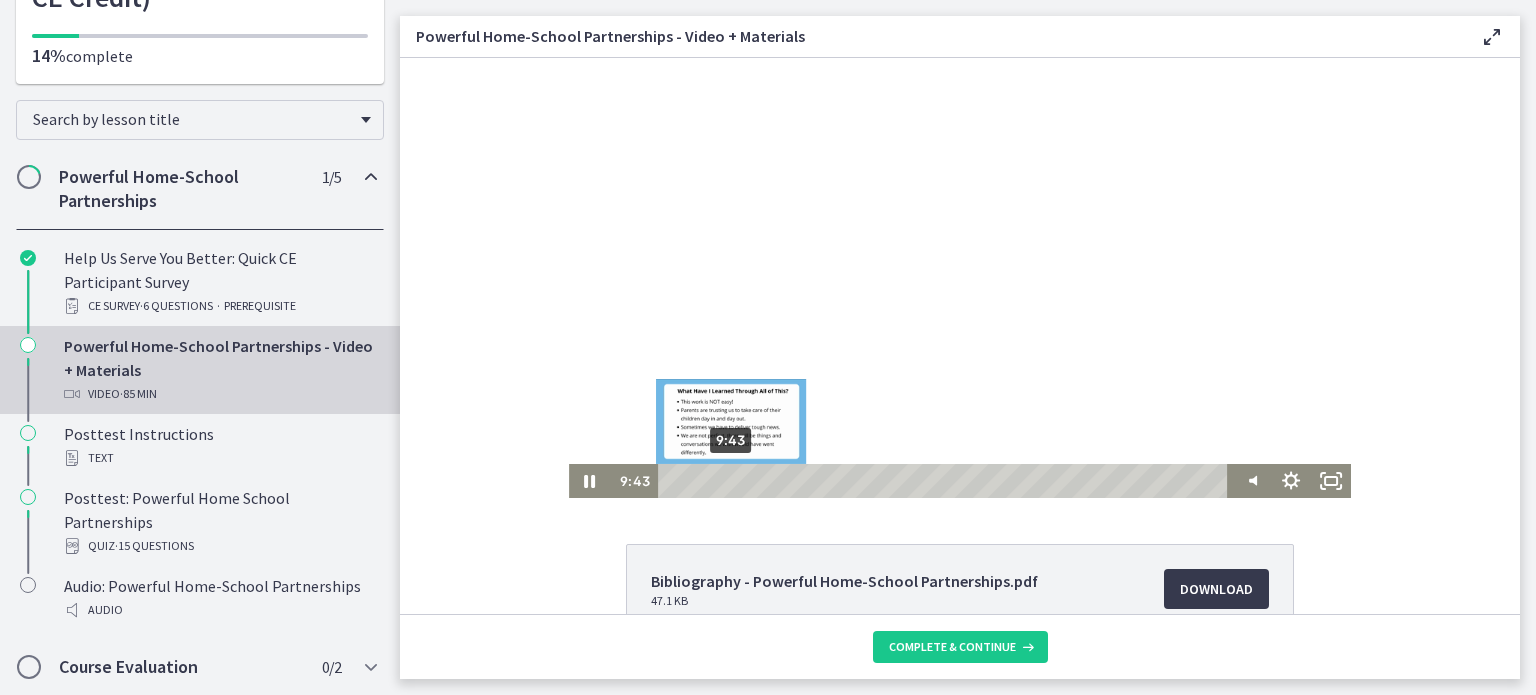 click at bounding box center [731, 480] 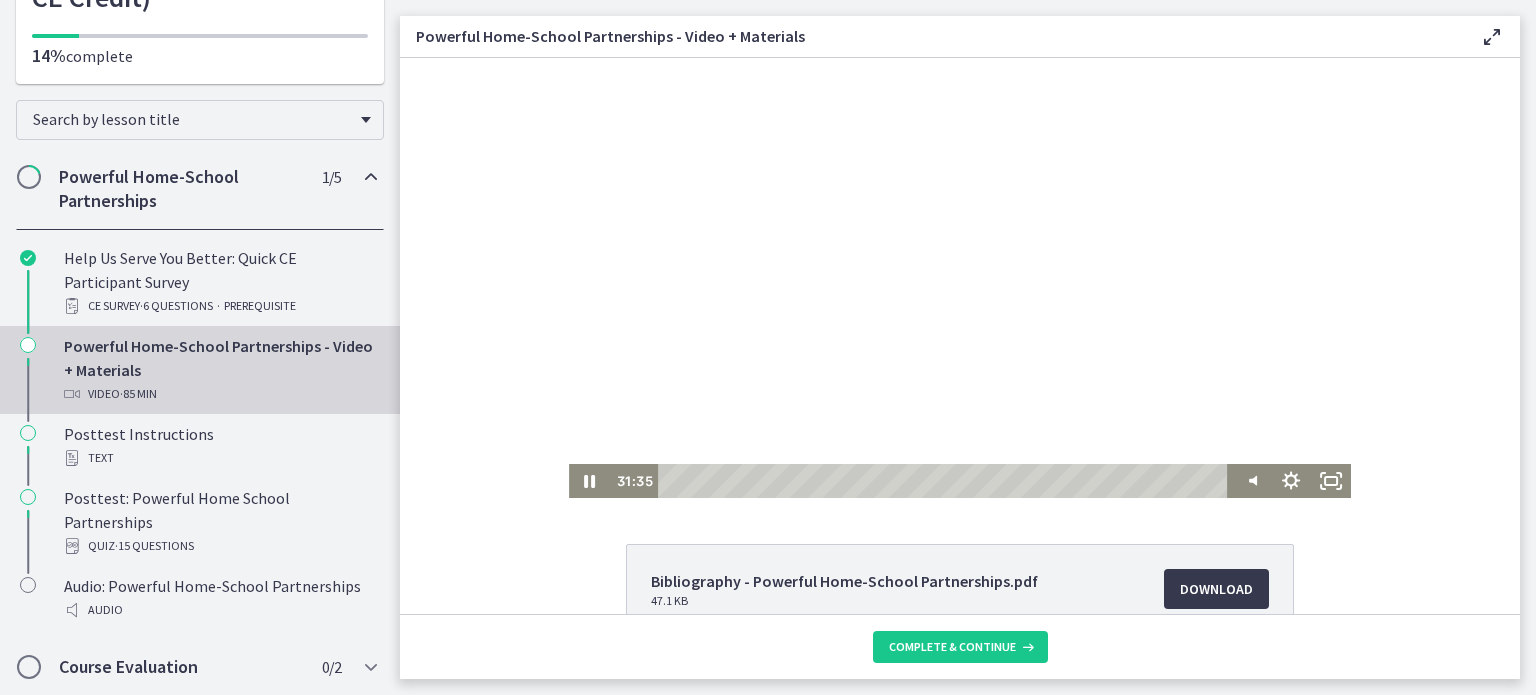 click on "Click for sound
@keyframes VOLUME_SMALL_WAVE_FLASH {
0% { opacity: 0; }
33% { opacity: 1; }
66% { opacity: 1; }
100% { opacity: 0; }
}
@keyframes VOLUME_LARGE_WAVE_FLASH {
0% { opacity: 0; }
33% { opacity: 1; }
66% { opacity: 1; }
100% { opacity: 0; }
}
.volume__small-wave {
animation: VOLUME_SMALL_WAVE_FLASH 2s infinite;
opacity: 0;
}
.volume__large-wave {
animation: VOLUME_LARGE_WAVE_FLASH 2s infinite .3s;
opacity: 0;
}
31:35 9:43" at bounding box center (960, 278) 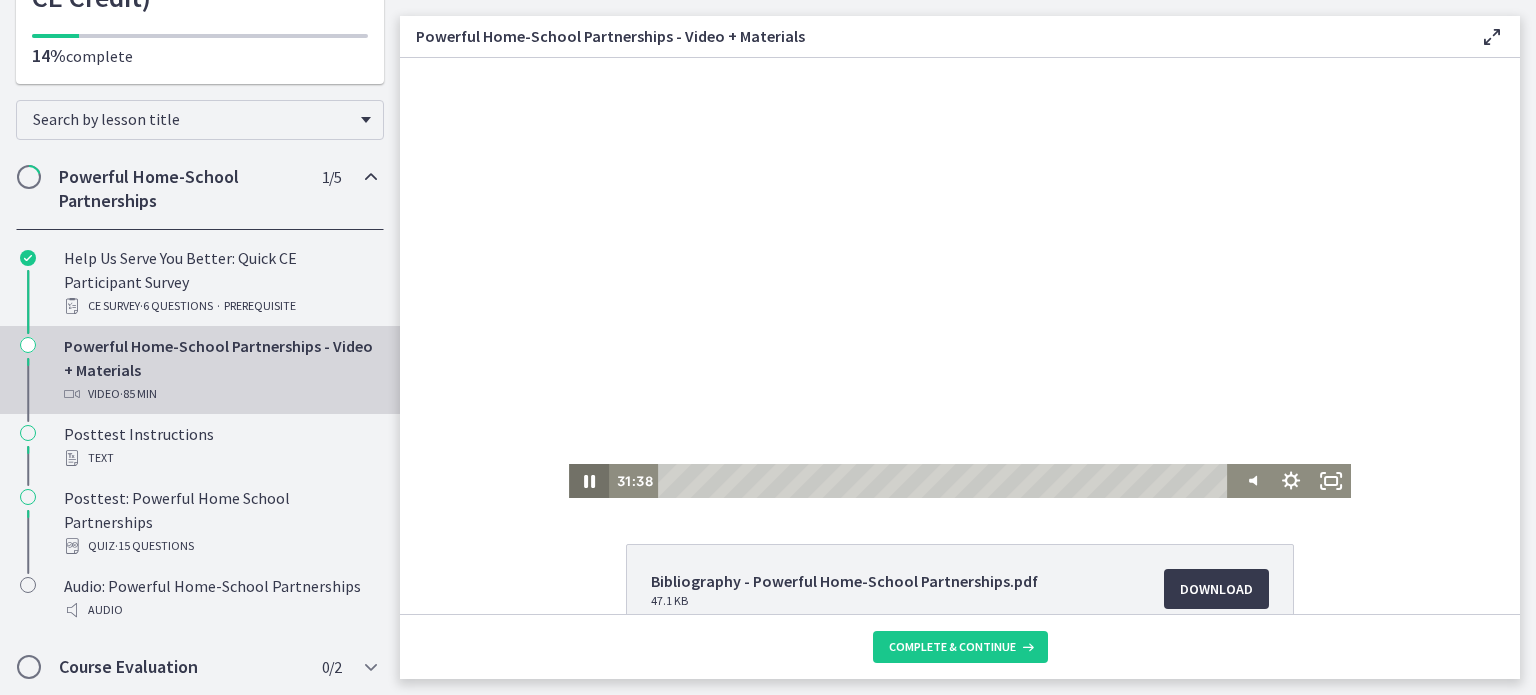 click 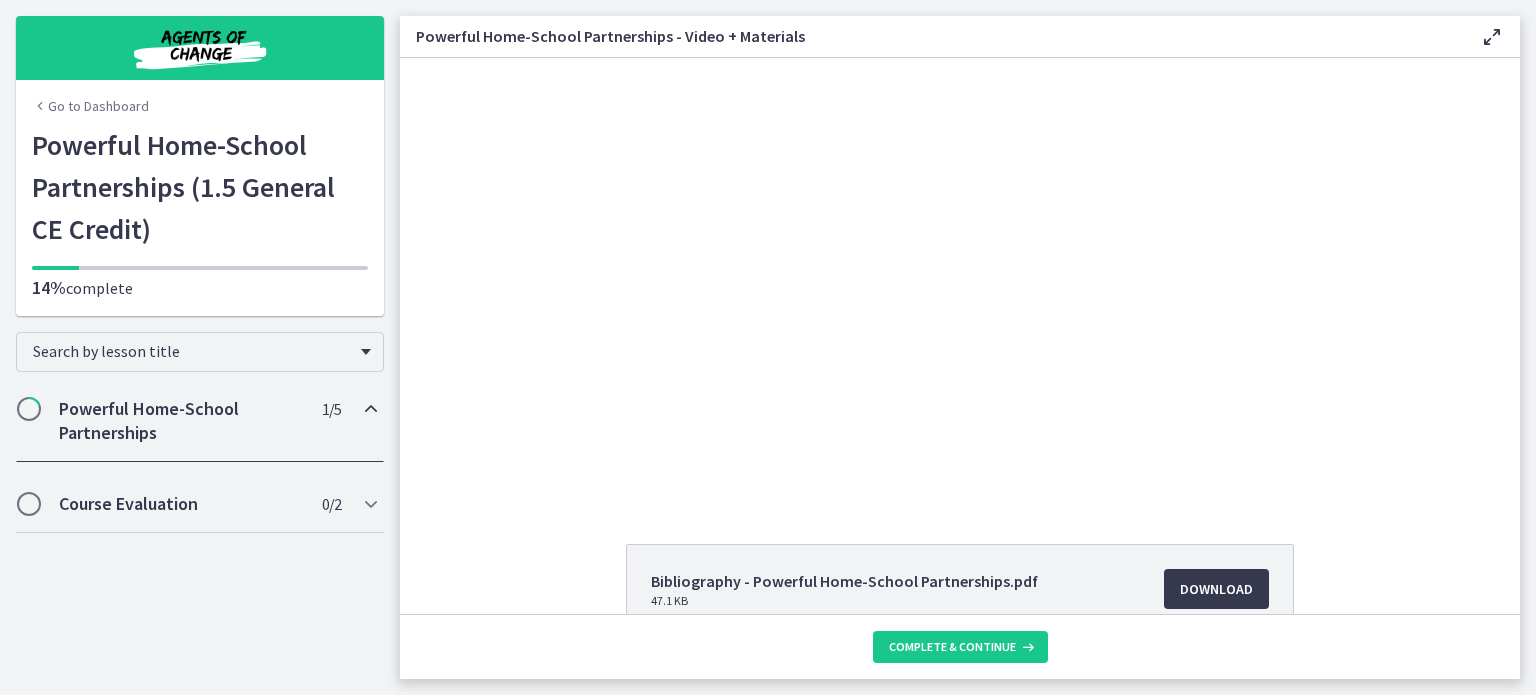 scroll, scrollTop: 0, scrollLeft: 0, axis: both 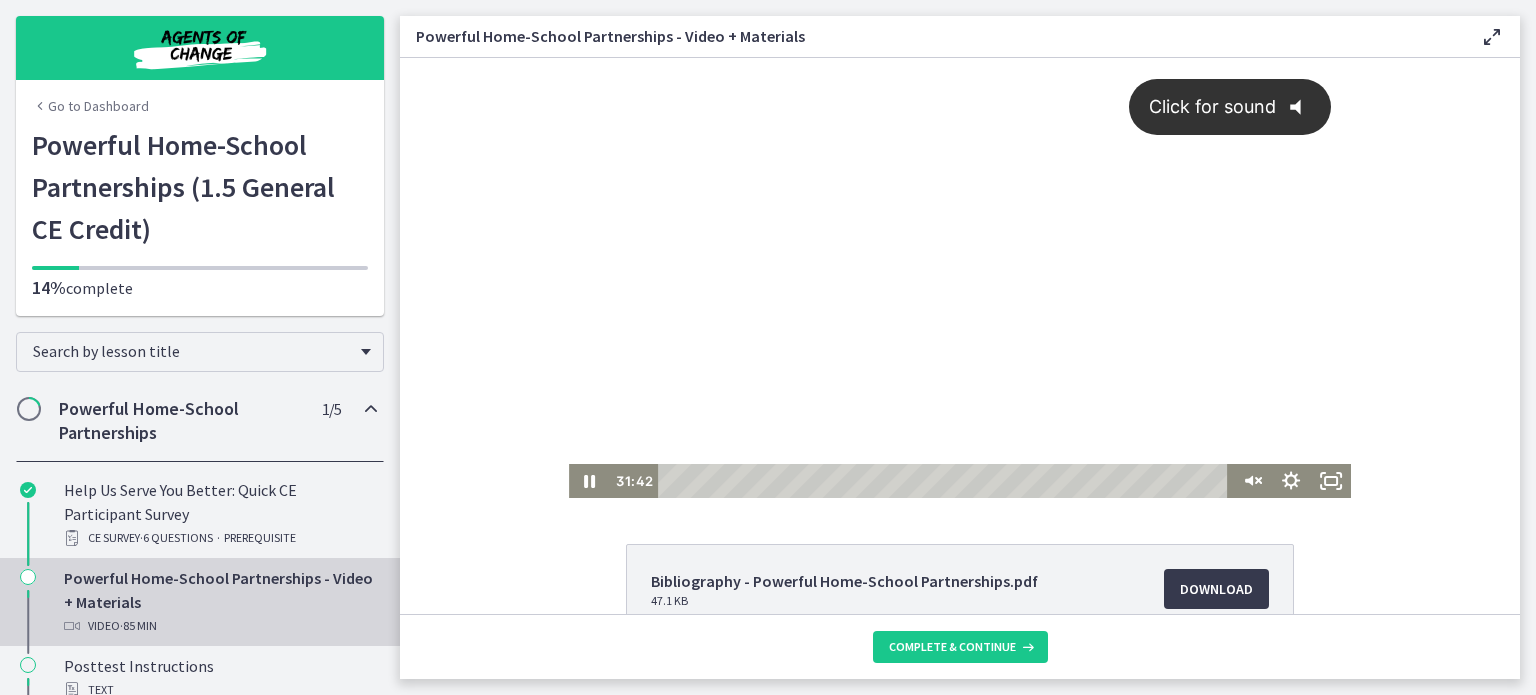click on "Click for sound" at bounding box center [1203, 106] 